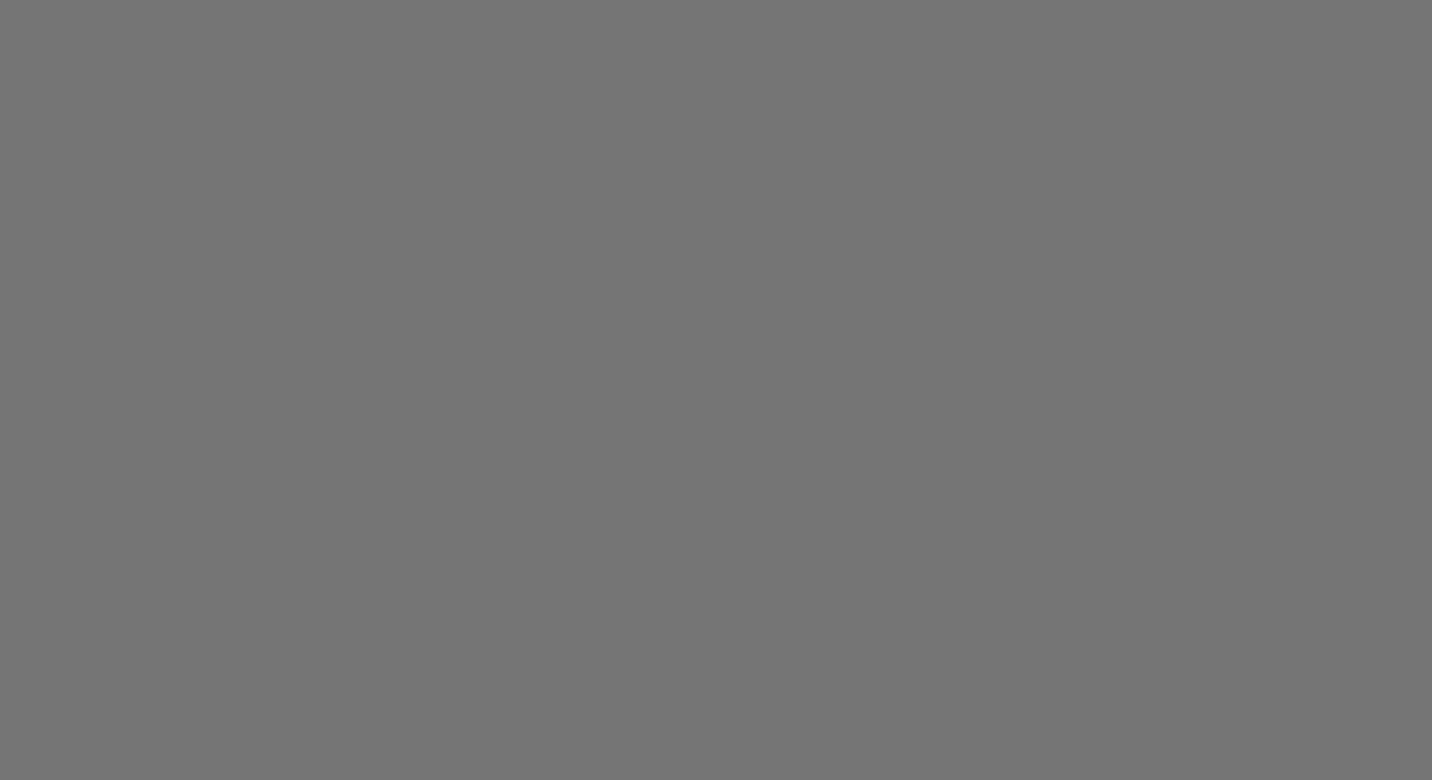 scroll, scrollTop: 0, scrollLeft: 0, axis: both 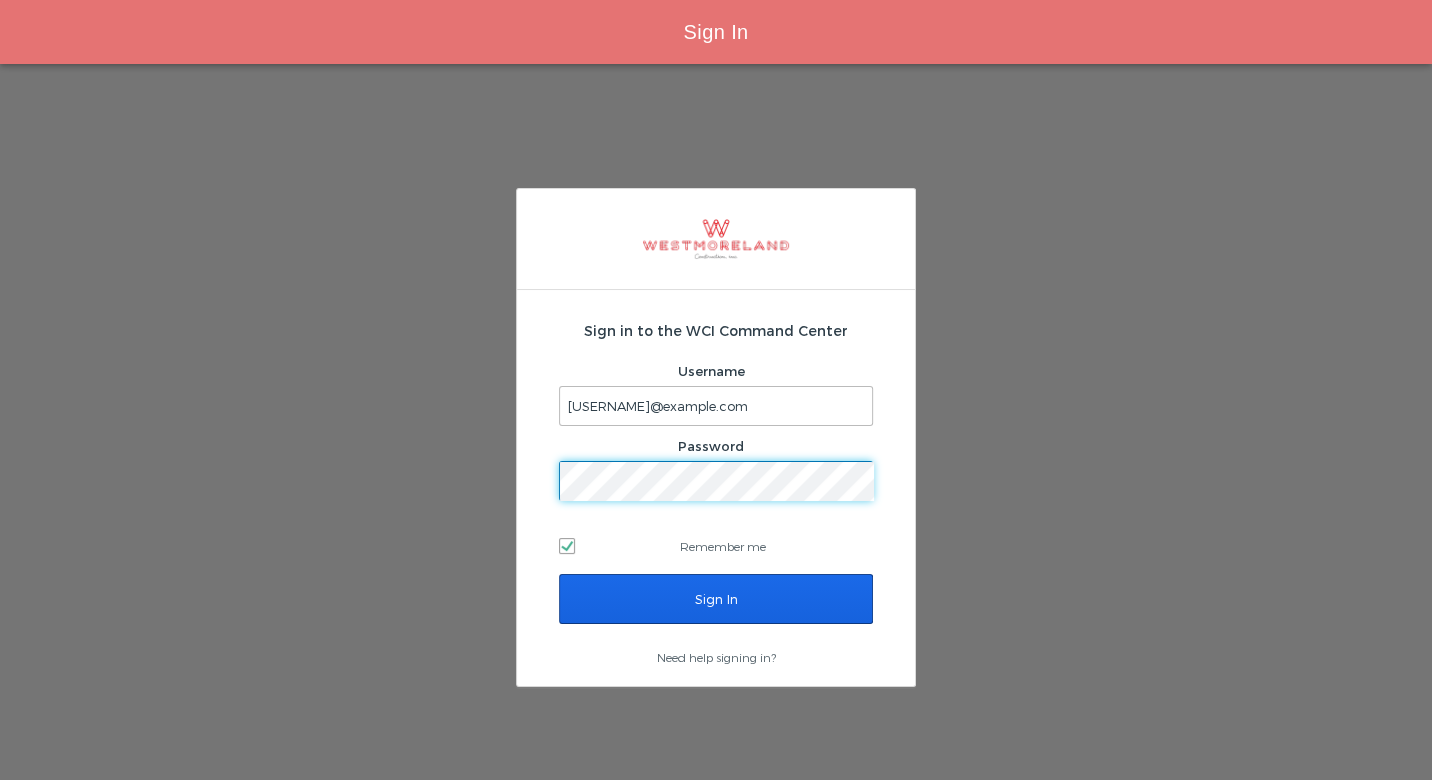 click on "Sign In" at bounding box center [716, 599] 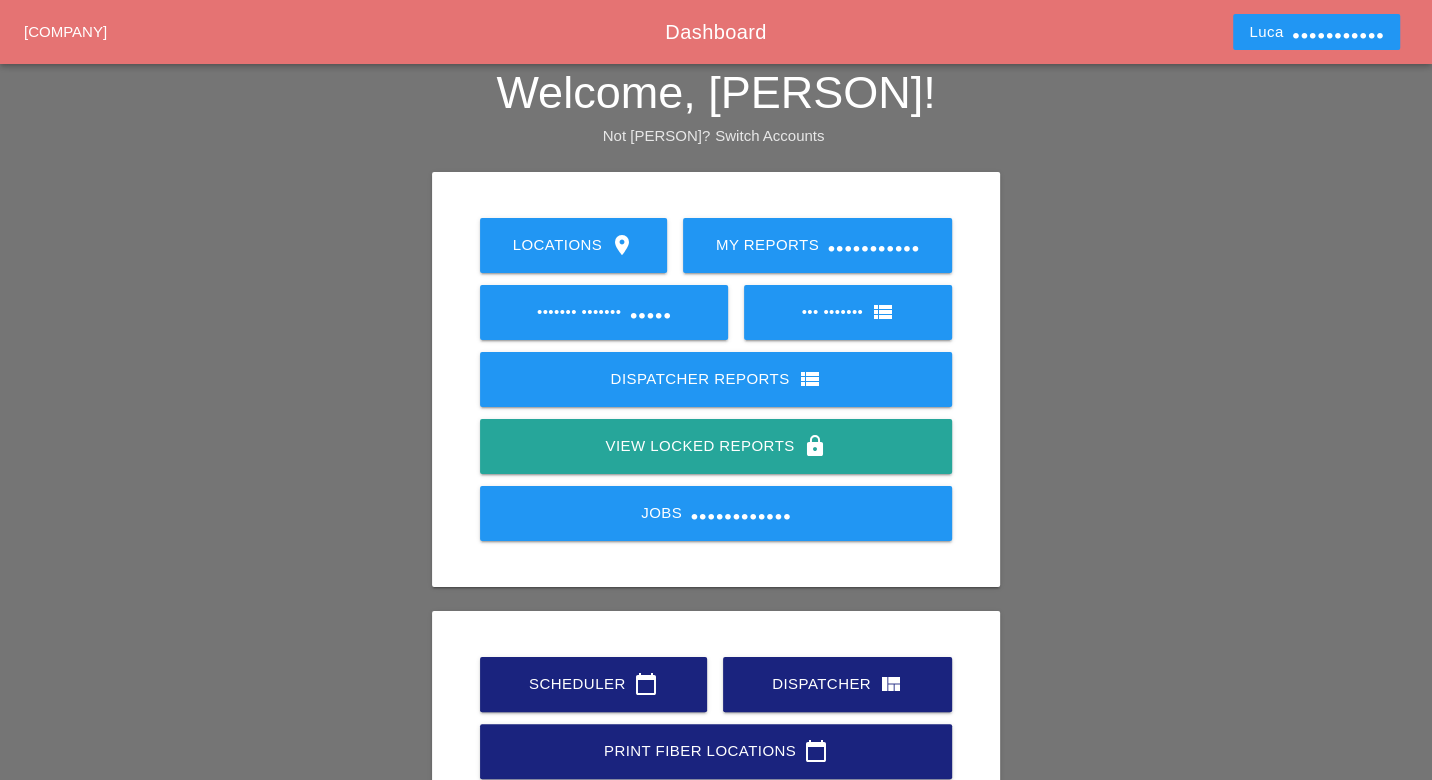 scroll, scrollTop: 67, scrollLeft: 0, axis: vertical 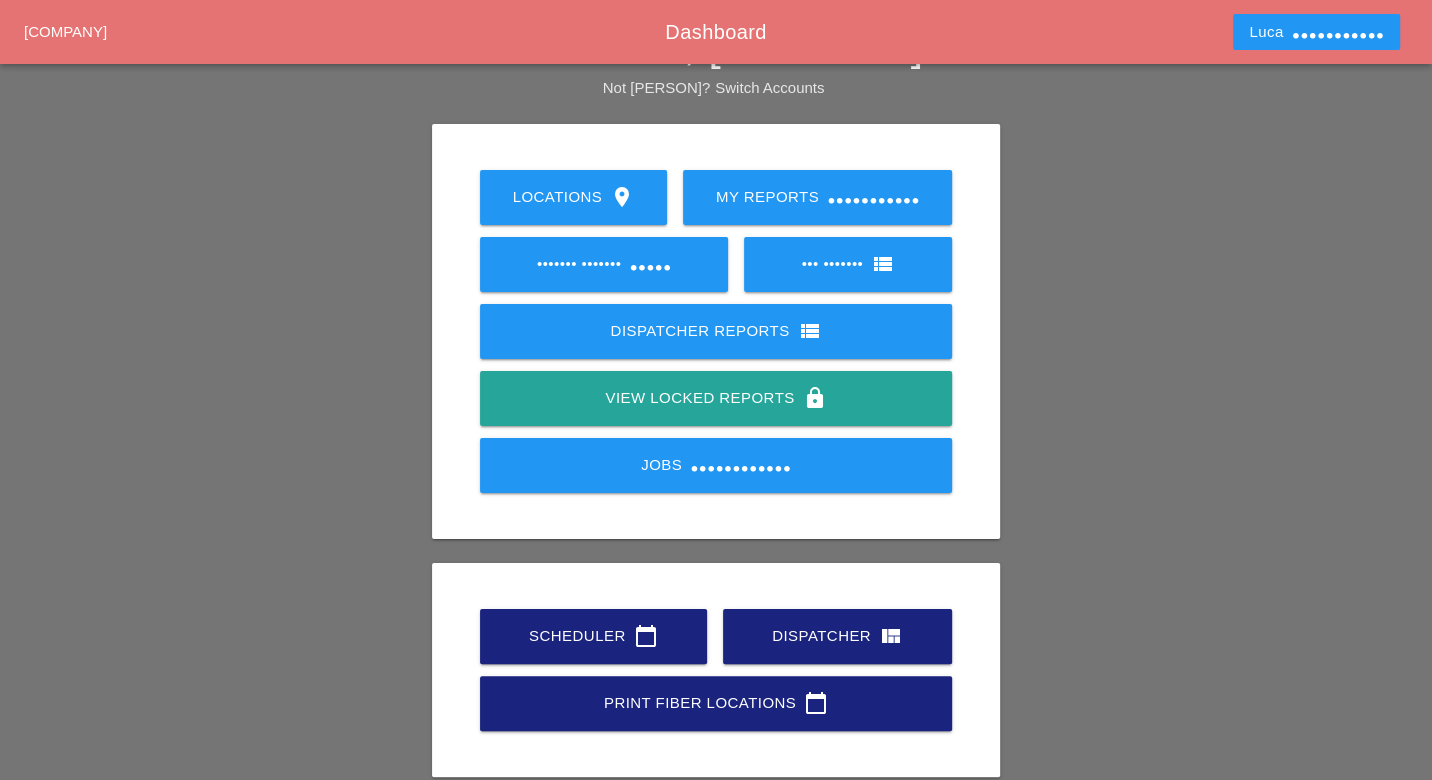 click on "Today's Reports event" at bounding box center (604, 264) 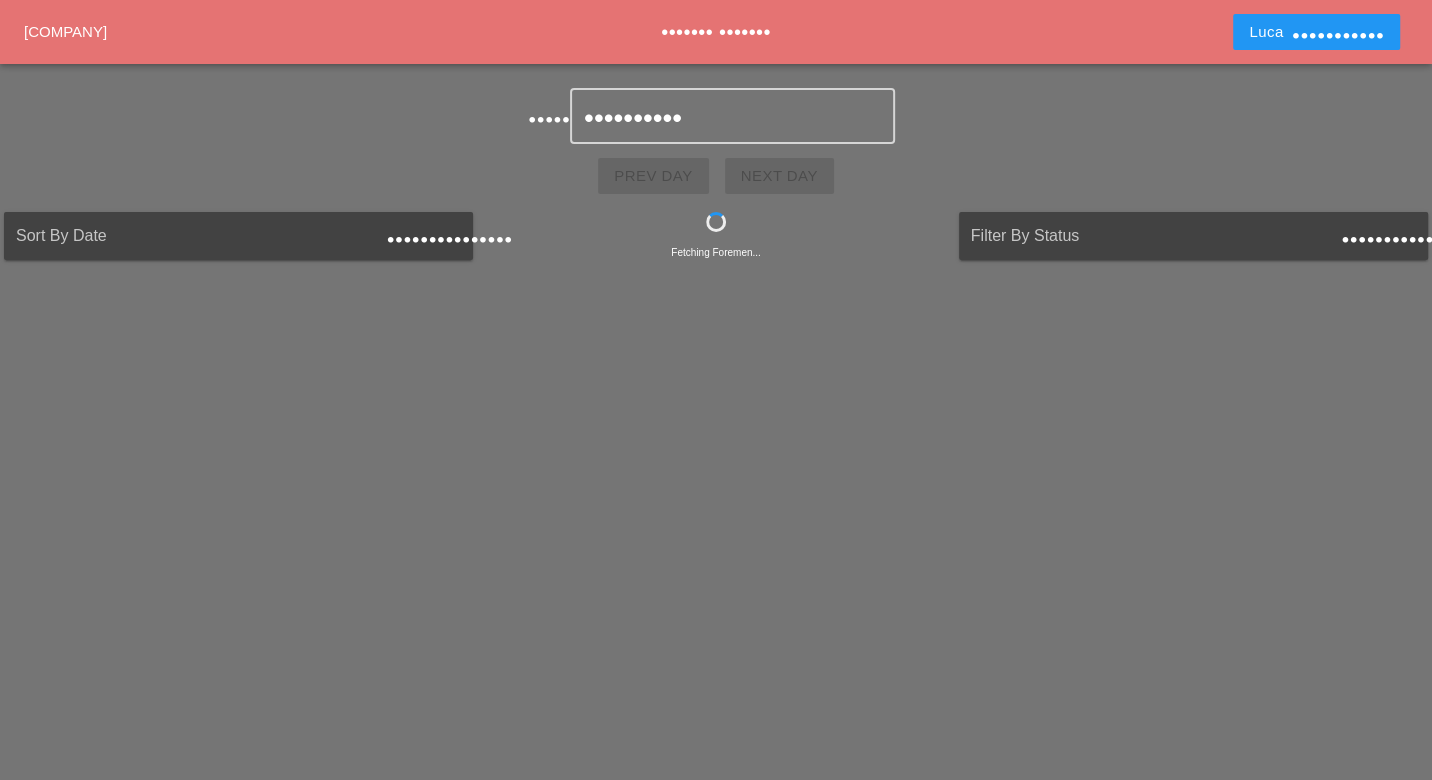 scroll, scrollTop: 0, scrollLeft: 0, axis: both 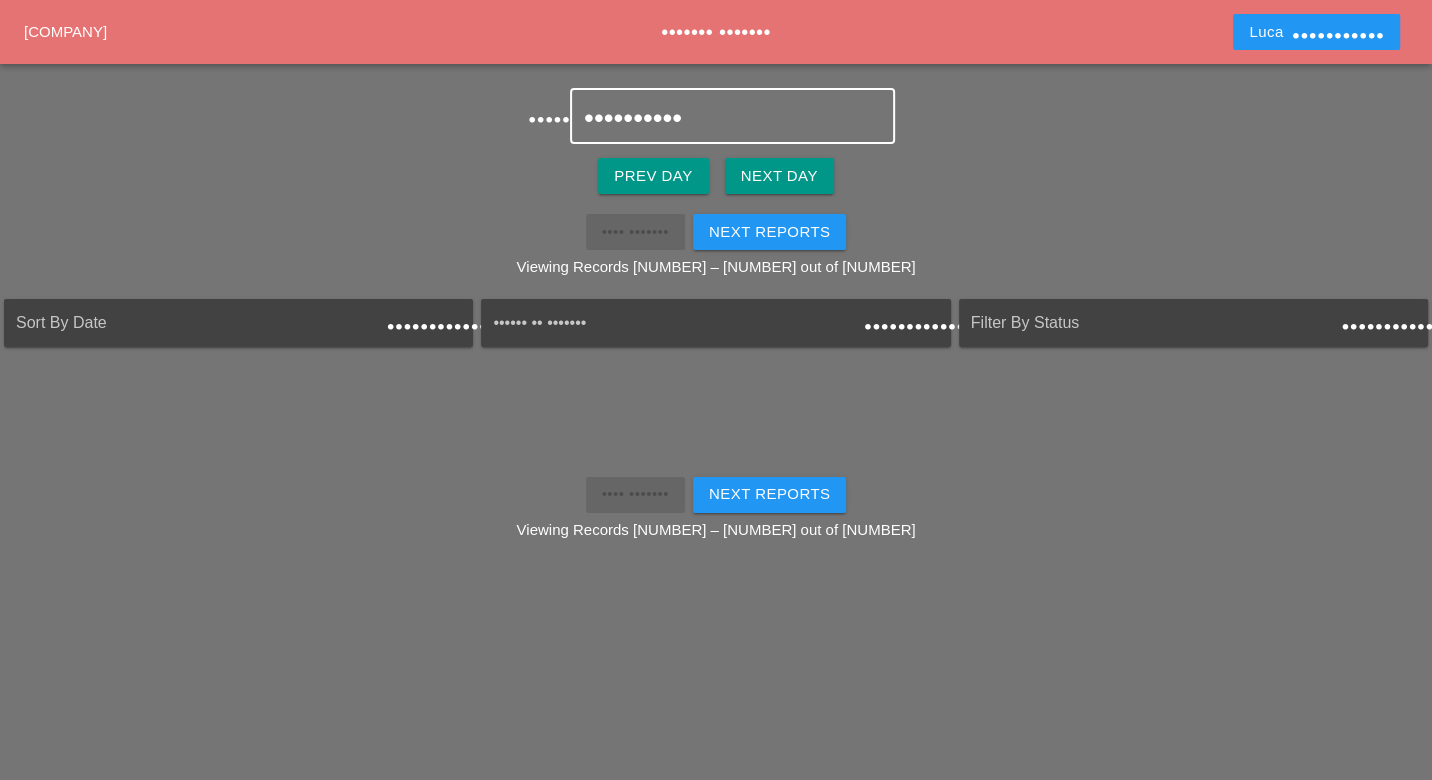 click on "••••••••••" at bounding box center (732, 118) 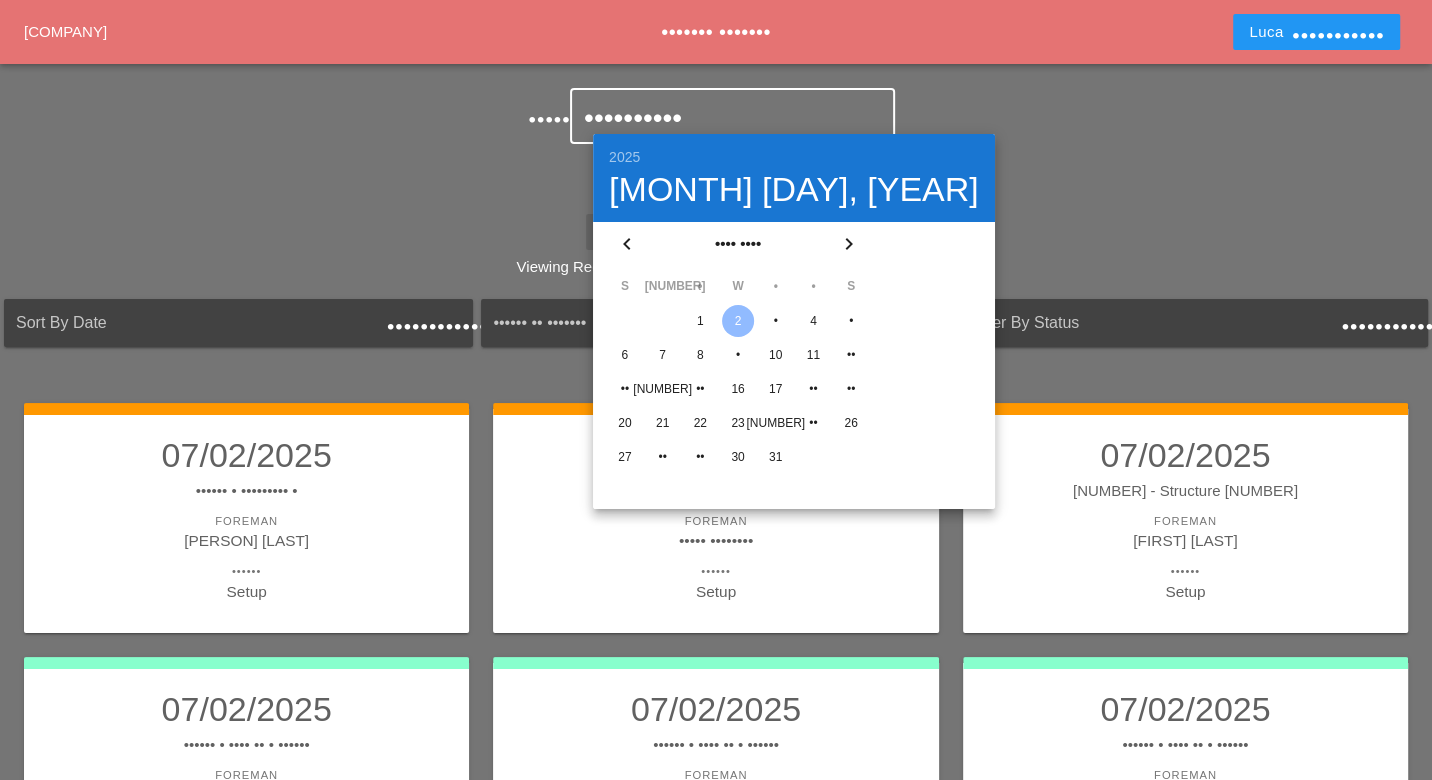 click on "chevron_left" at bounding box center (627, 244) 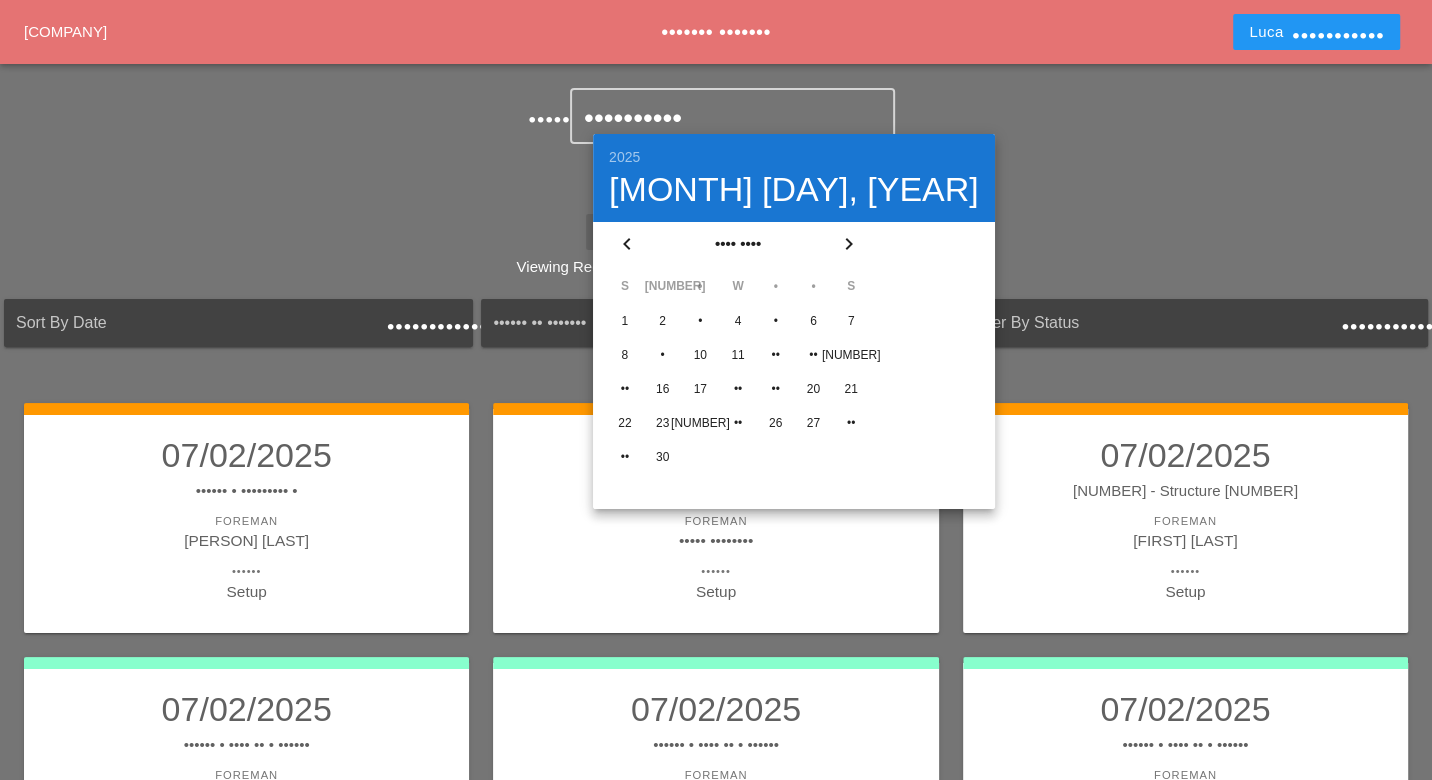 click on "••" at bounding box center [625, 321] 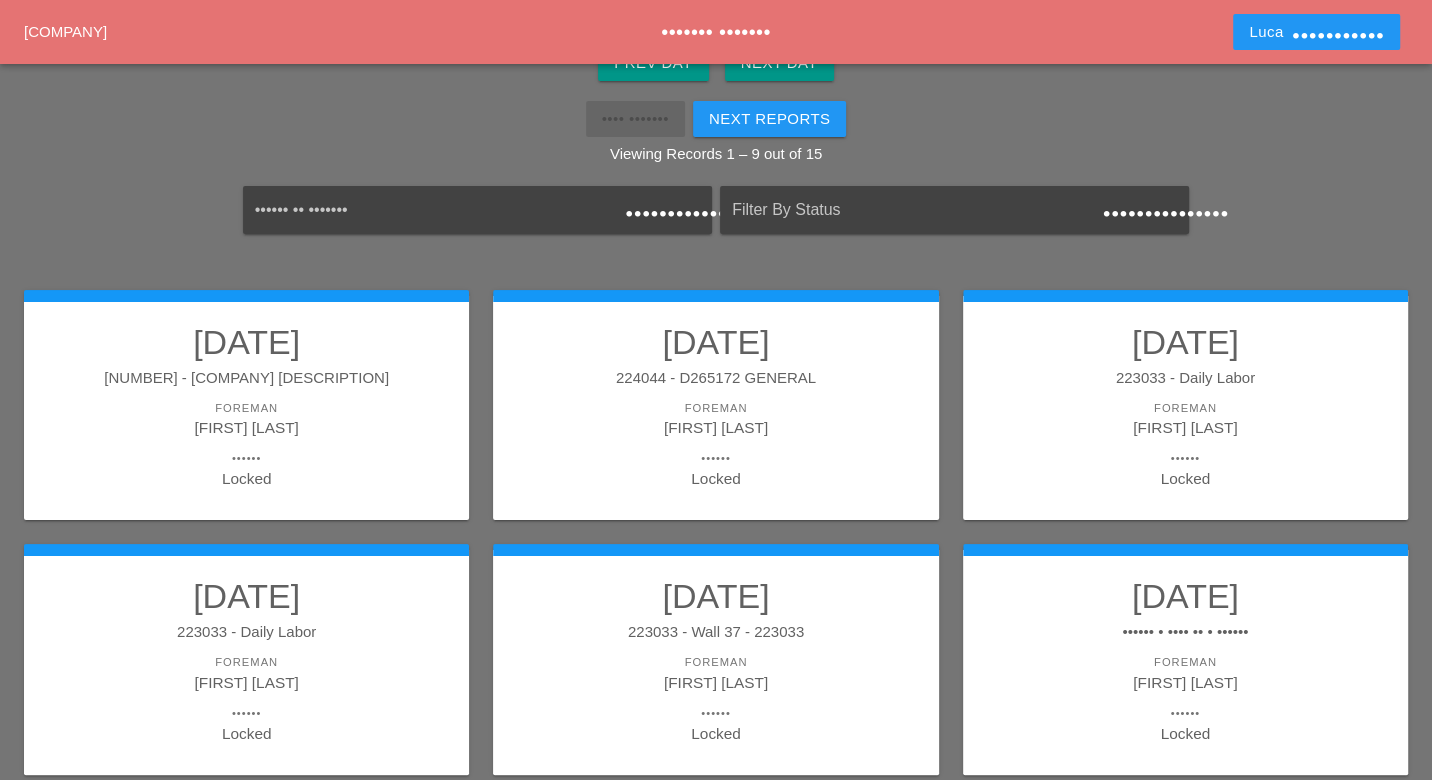 scroll, scrollTop: 222, scrollLeft: 0, axis: vertical 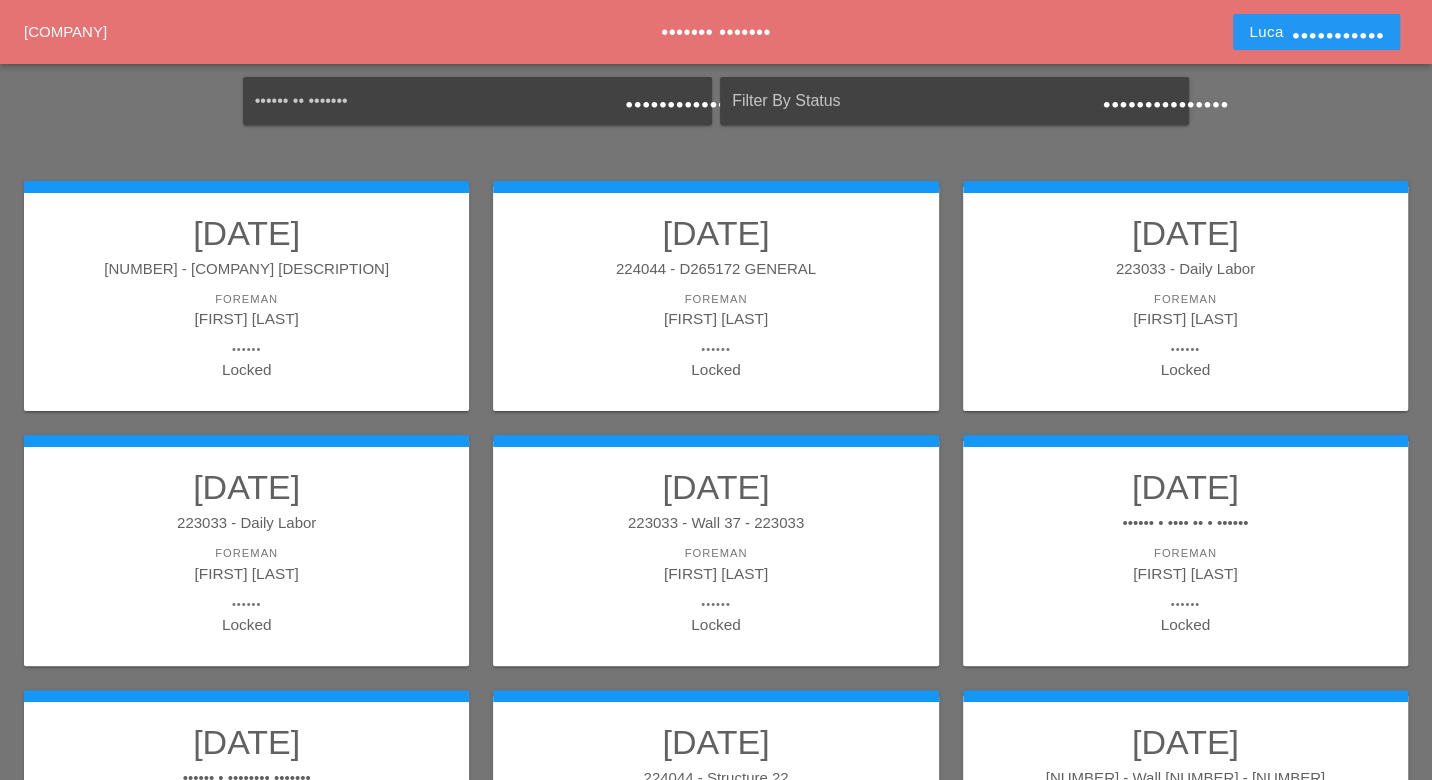 click on "Foreman" at bounding box center [715, 553] 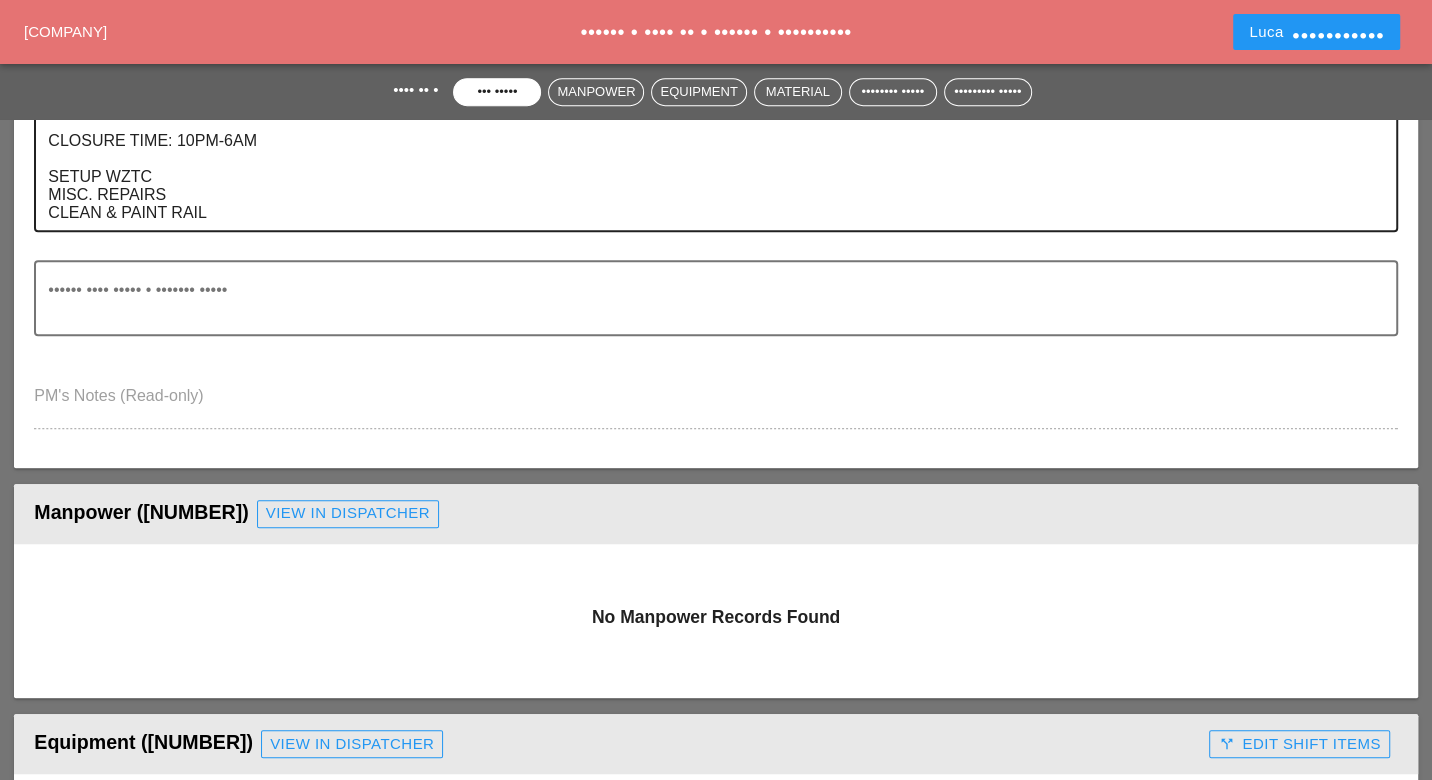 scroll, scrollTop: 444, scrollLeft: 0, axis: vertical 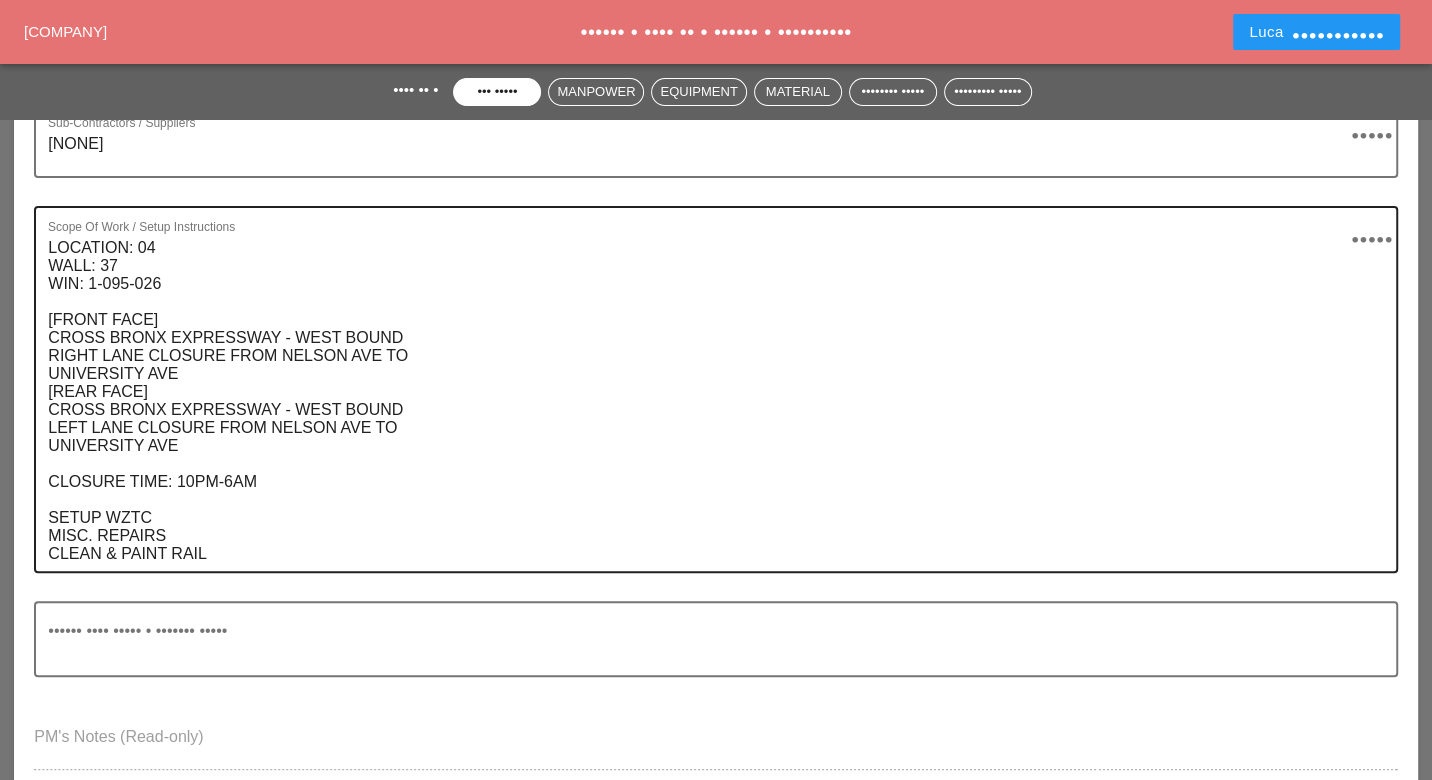 click on "[SCOPE OF WORK] [LOCATION]: [NUMBER]
[WALL]: [NUMBER]
[WIN]: [NUMBER]
[FRONT FACE]
[EXPRESSWAY] - [DIRECTION]
[LANE] [CLOSURE] [STREET] [STREET]
[REAR FACE]
[EXPRESSWAY] - [DIRECTION]
[LANE] [CLOSURE] [STREET] [STREET]
[CLOSURE TIME]: [TIME]-[TIME]
[SETUP WZTC]
[MISC. REPAIRS]
[CLEAN] & [PAINT RAIL]" at bounding box center [707, 140] 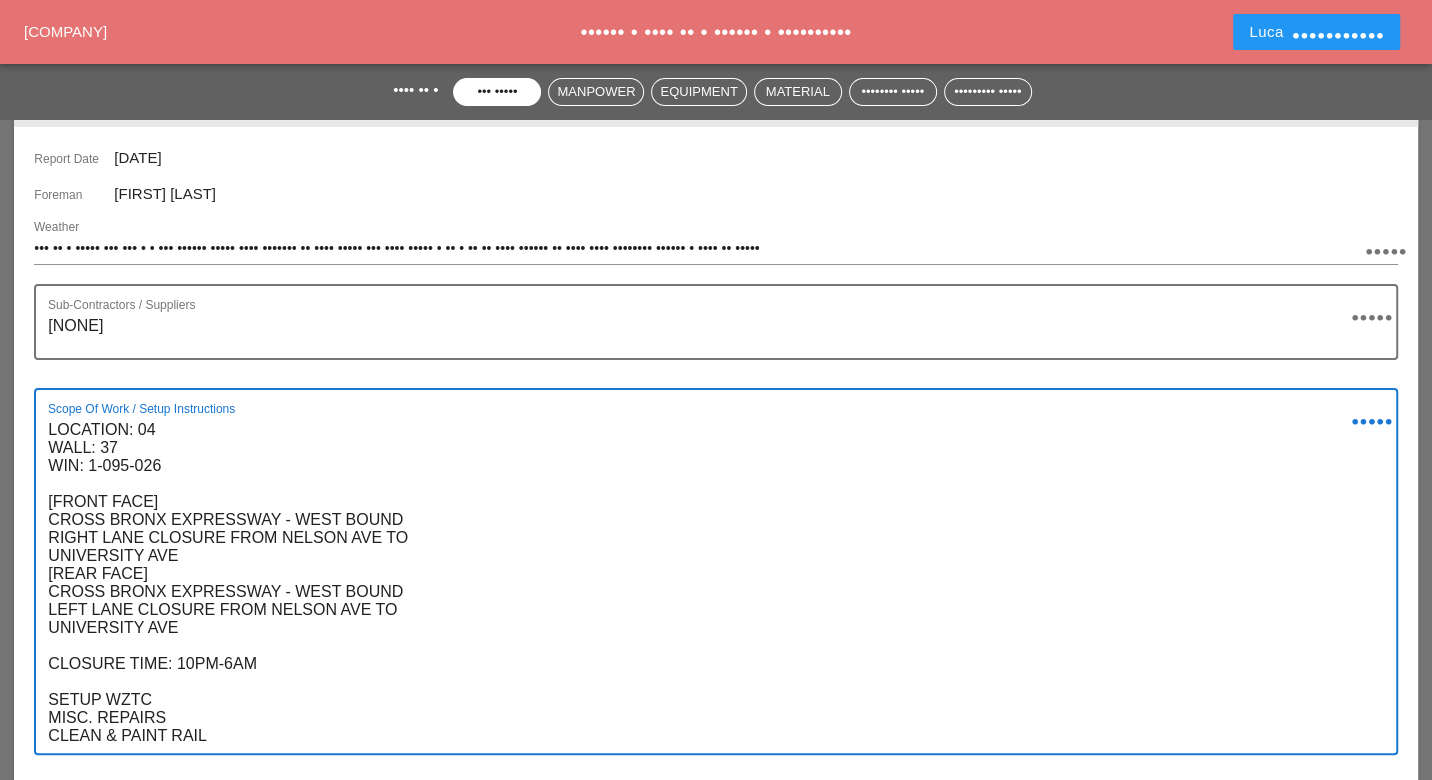 scroll, scrollTop: 111, scrollLeft: 0, axis: vertical 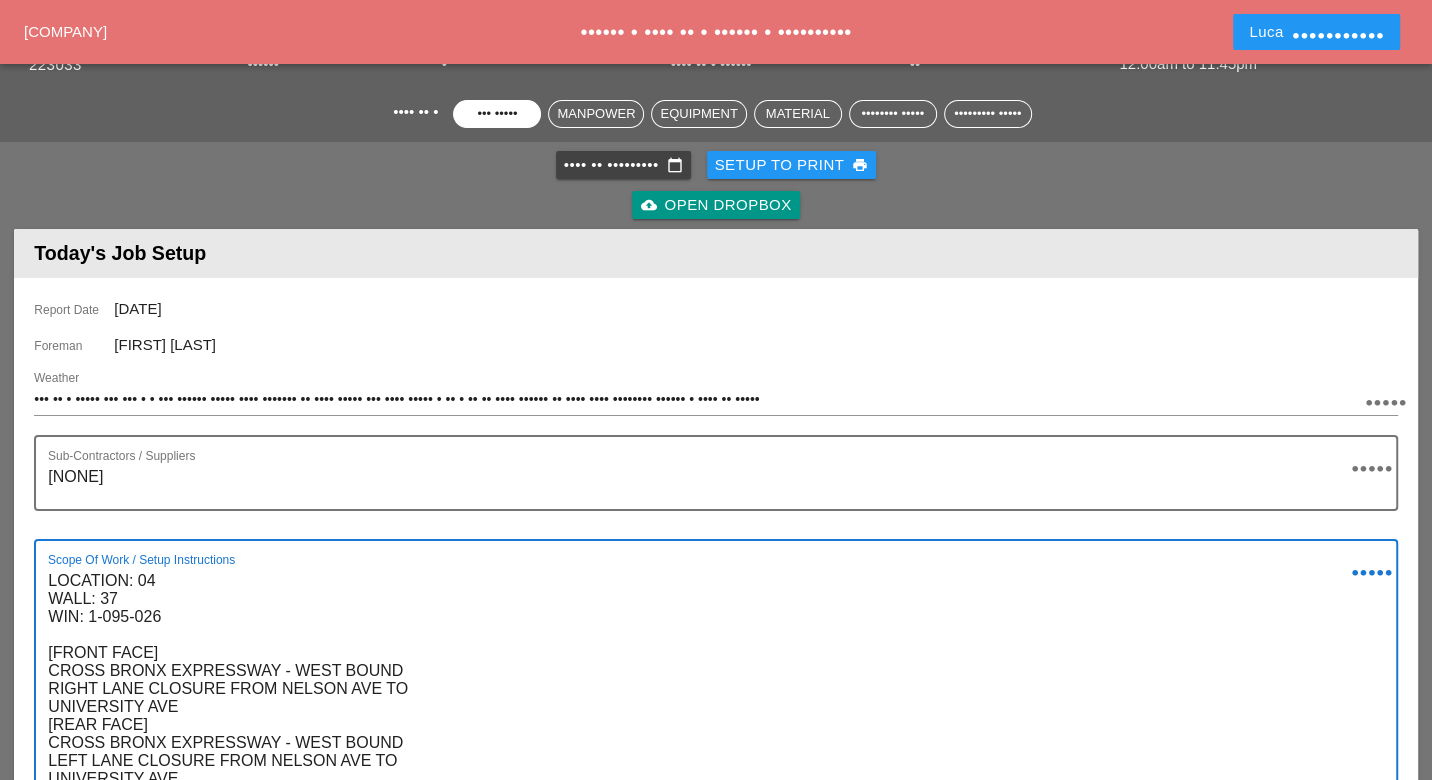 click on "•••• •• ••••••••• ••••••••••••••" at bounding box center (623, 165) 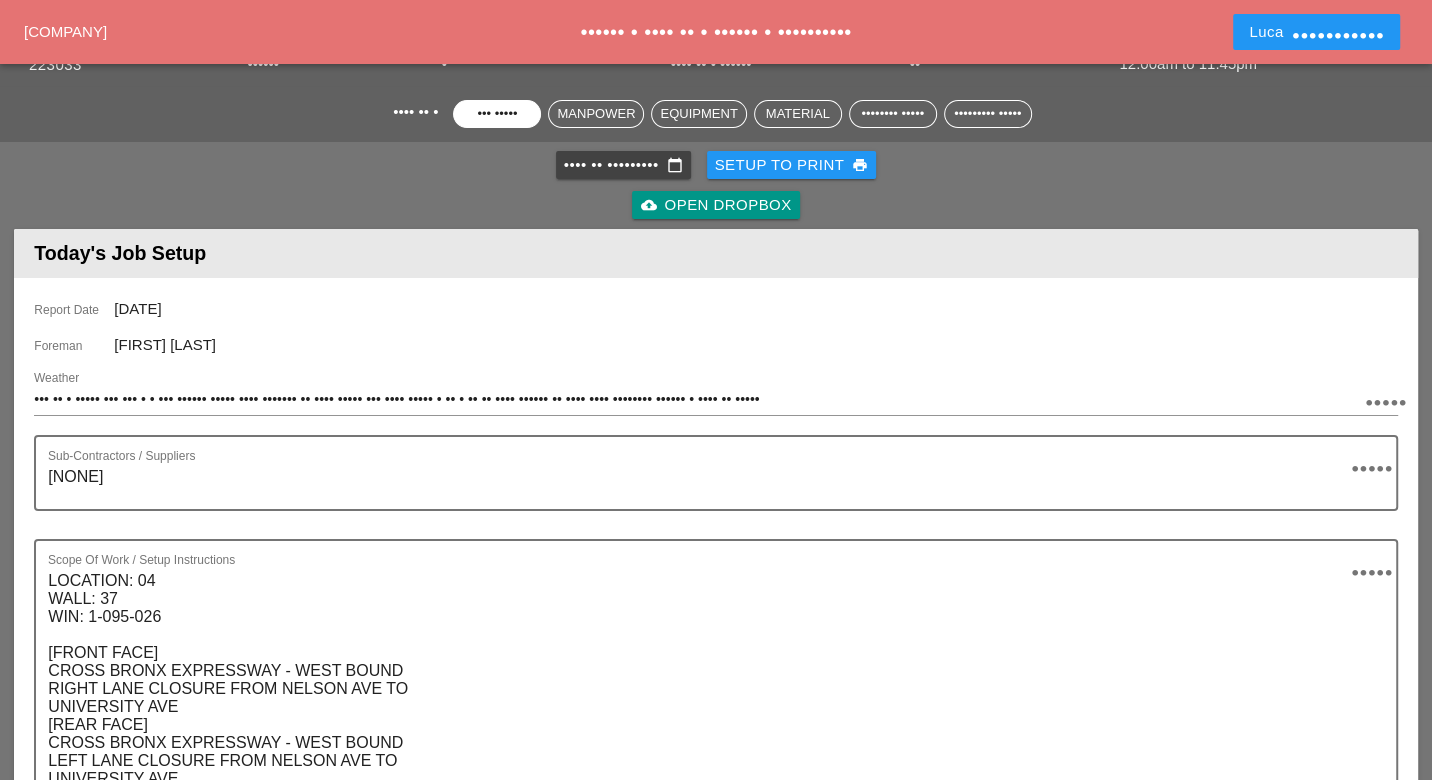 scroll, scrollTop: 0, scrollLeft: 0, axis: both 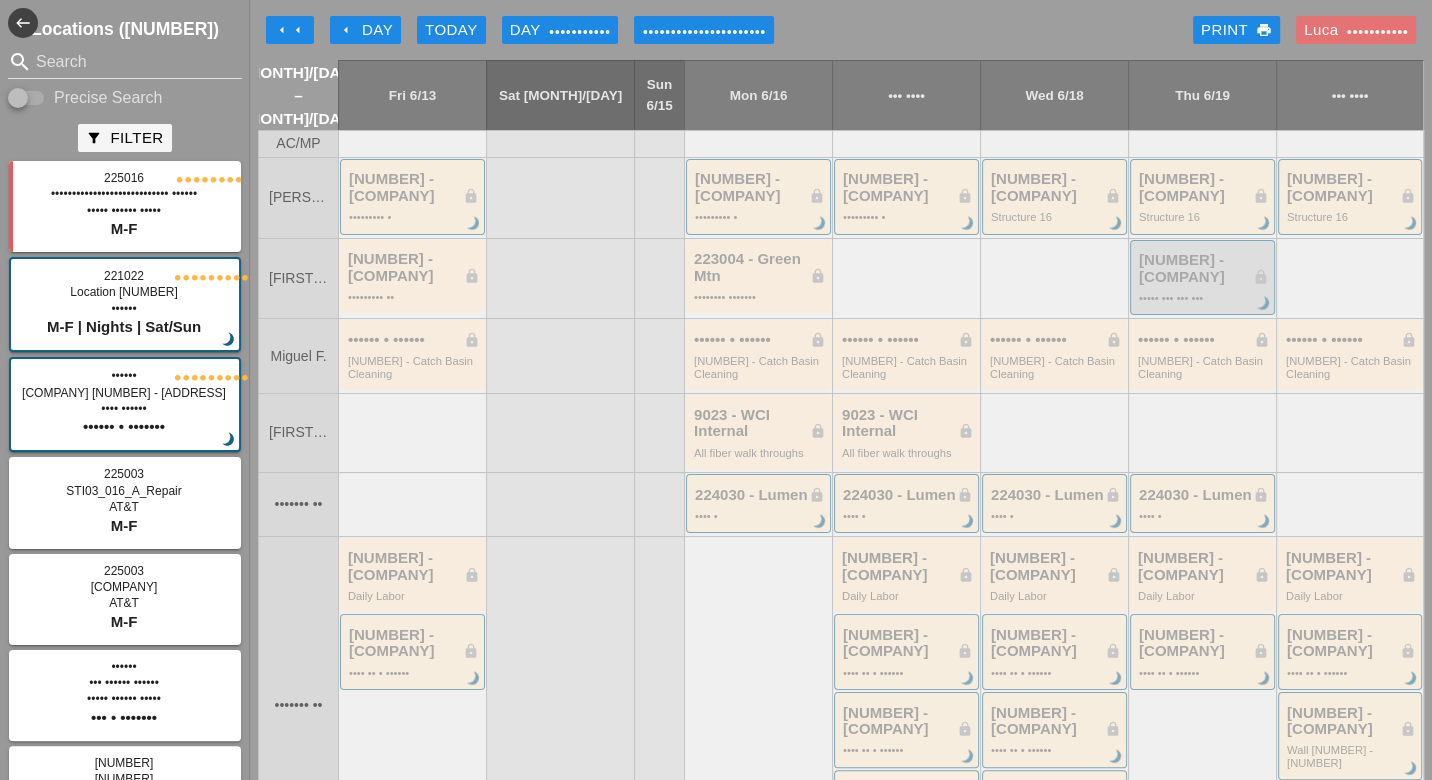 click on "•••••• • ••••••  ••••" at bounding box center [908, 799] 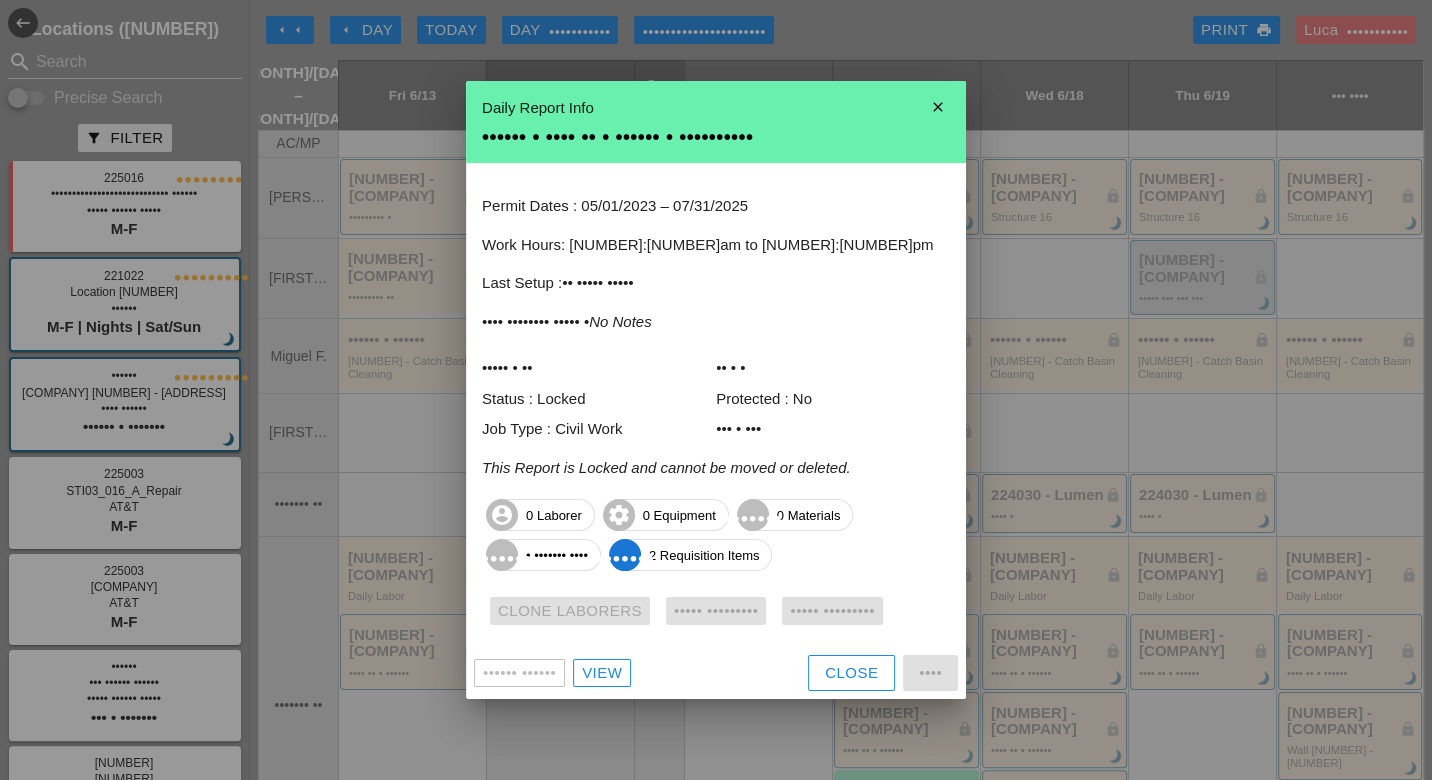 click on "View" at bounding box center (602, 673) 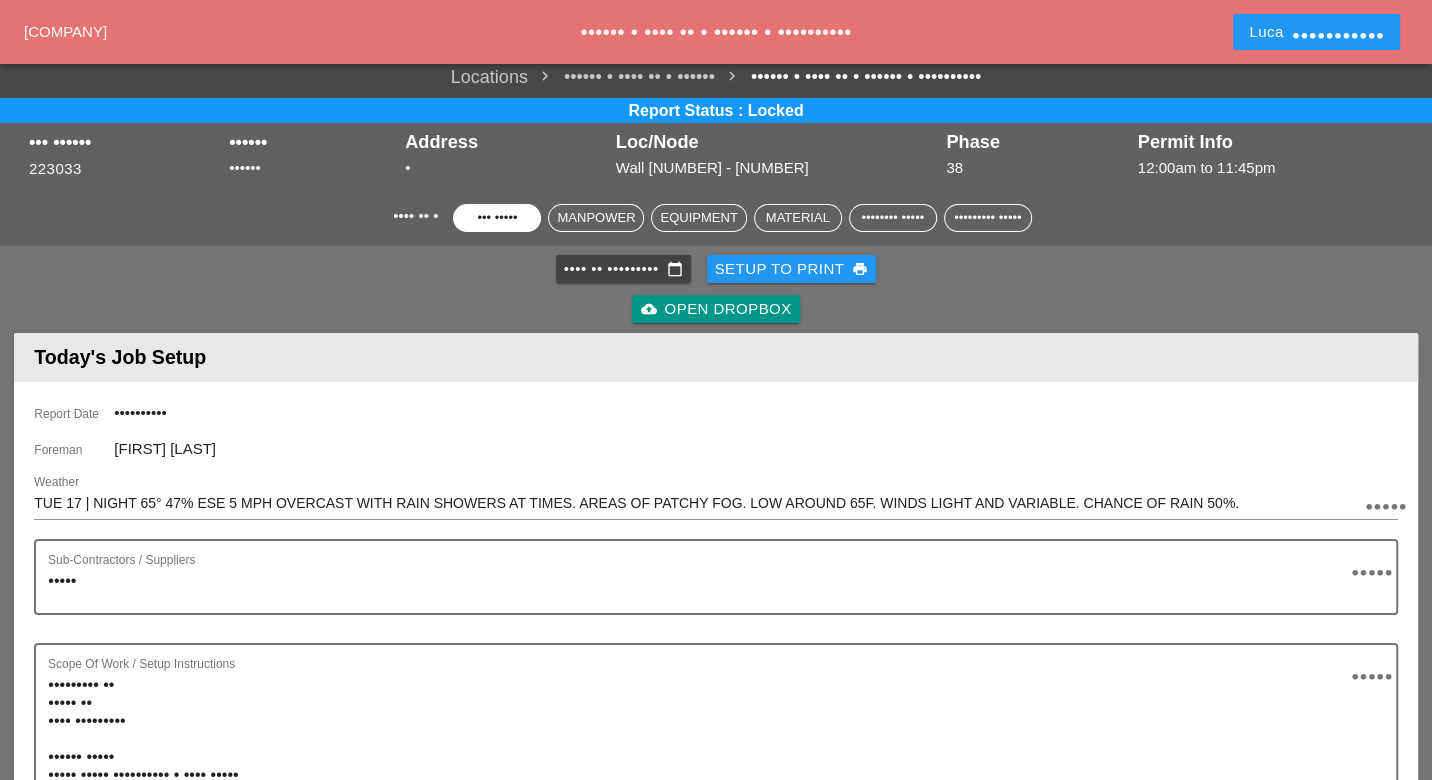 scroll, scrollTop: 0, scrollLeft: 0, axis: both 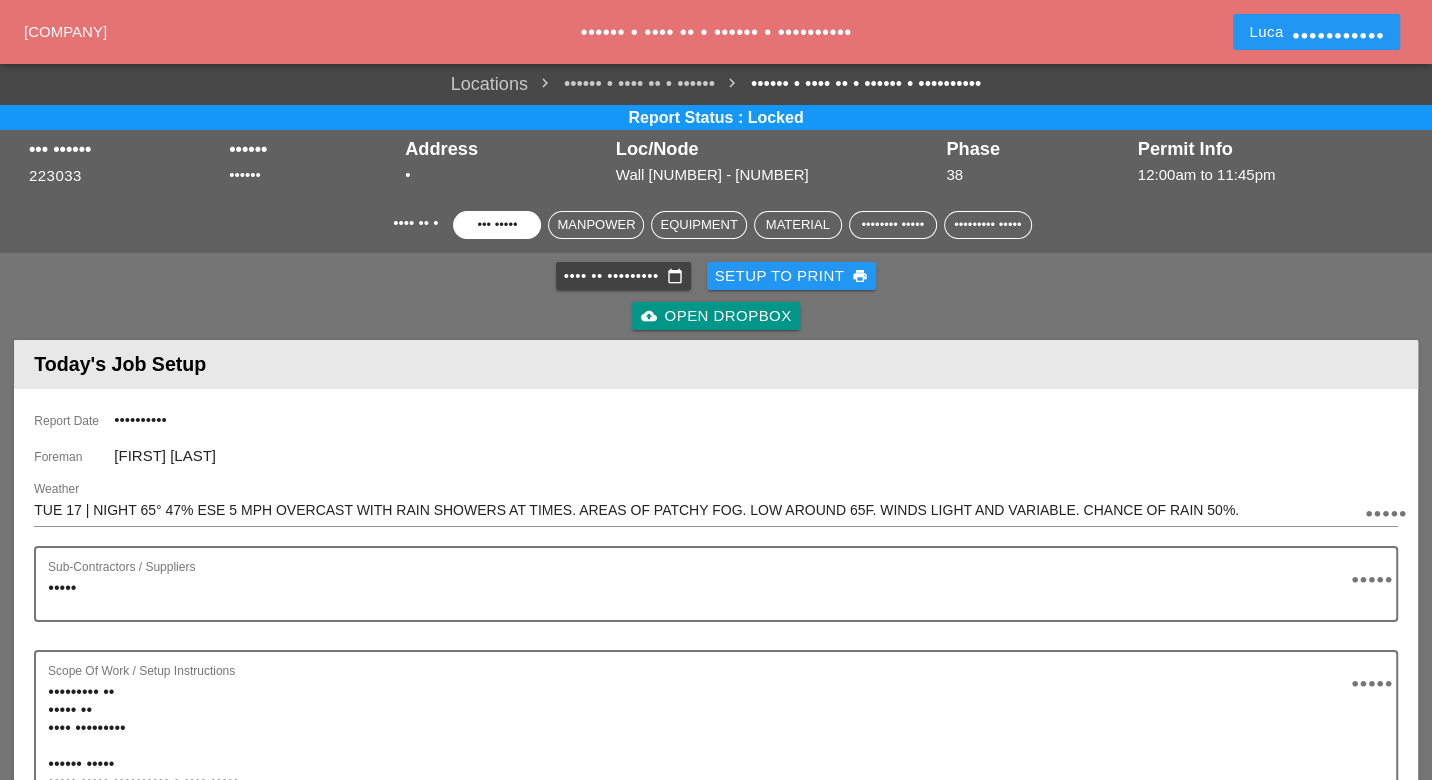 click on "•••• •• ••••••••• ••••••••••••••" at bounding box center (623, 276) 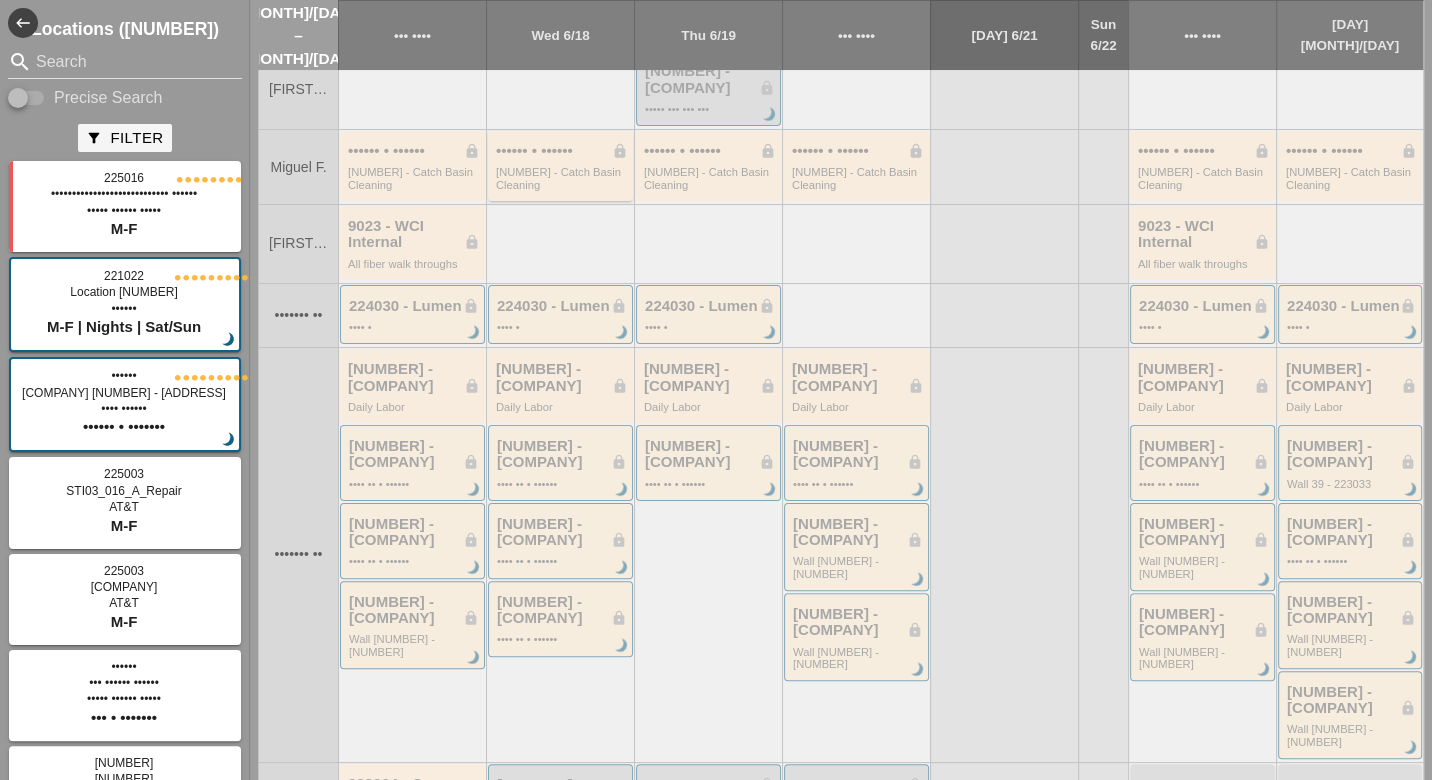 scroll, scrollTop: 333, scrollLeft: 0, axis: vertical 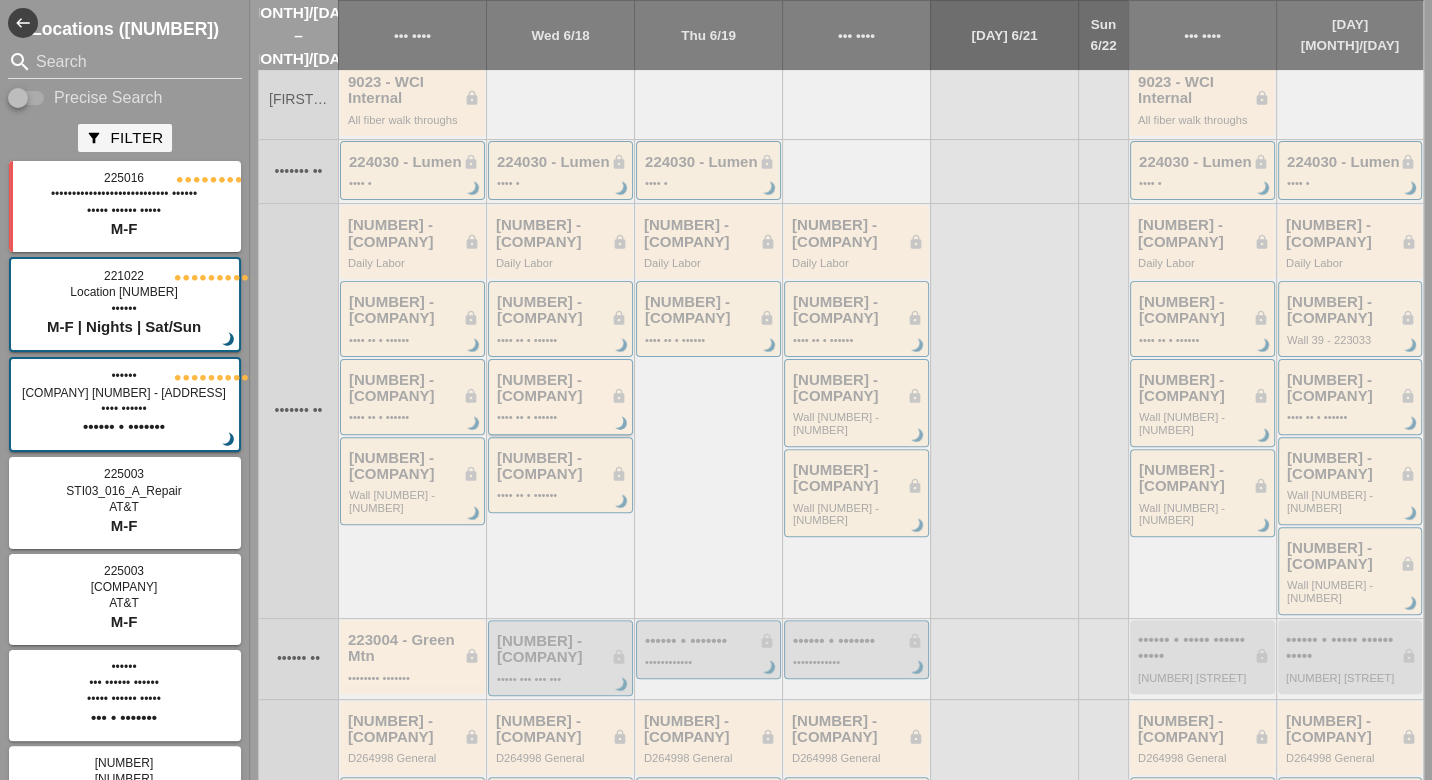 click on "•••• •• • ••••••" at bounding box center [562, 417] 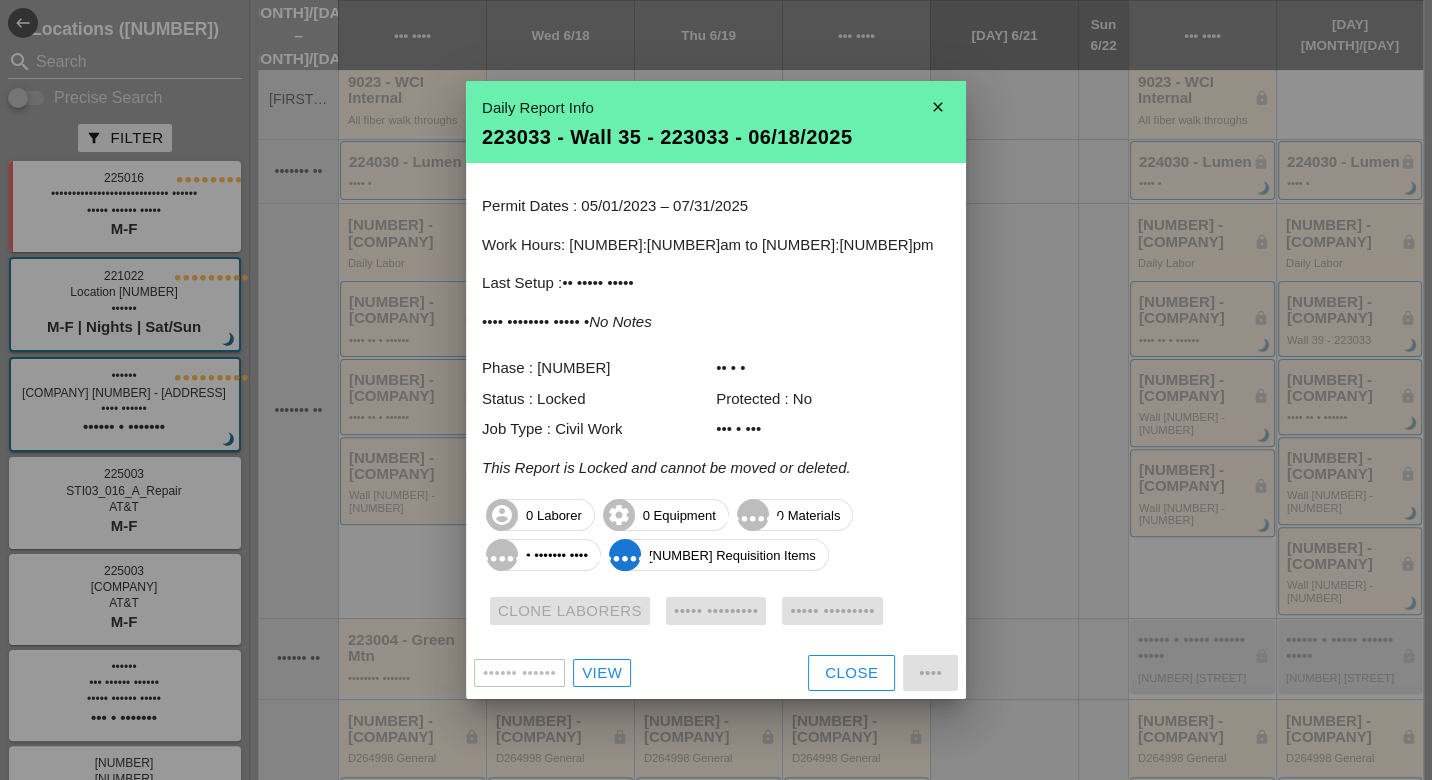 click on "View" at bounding box center [602, 673] 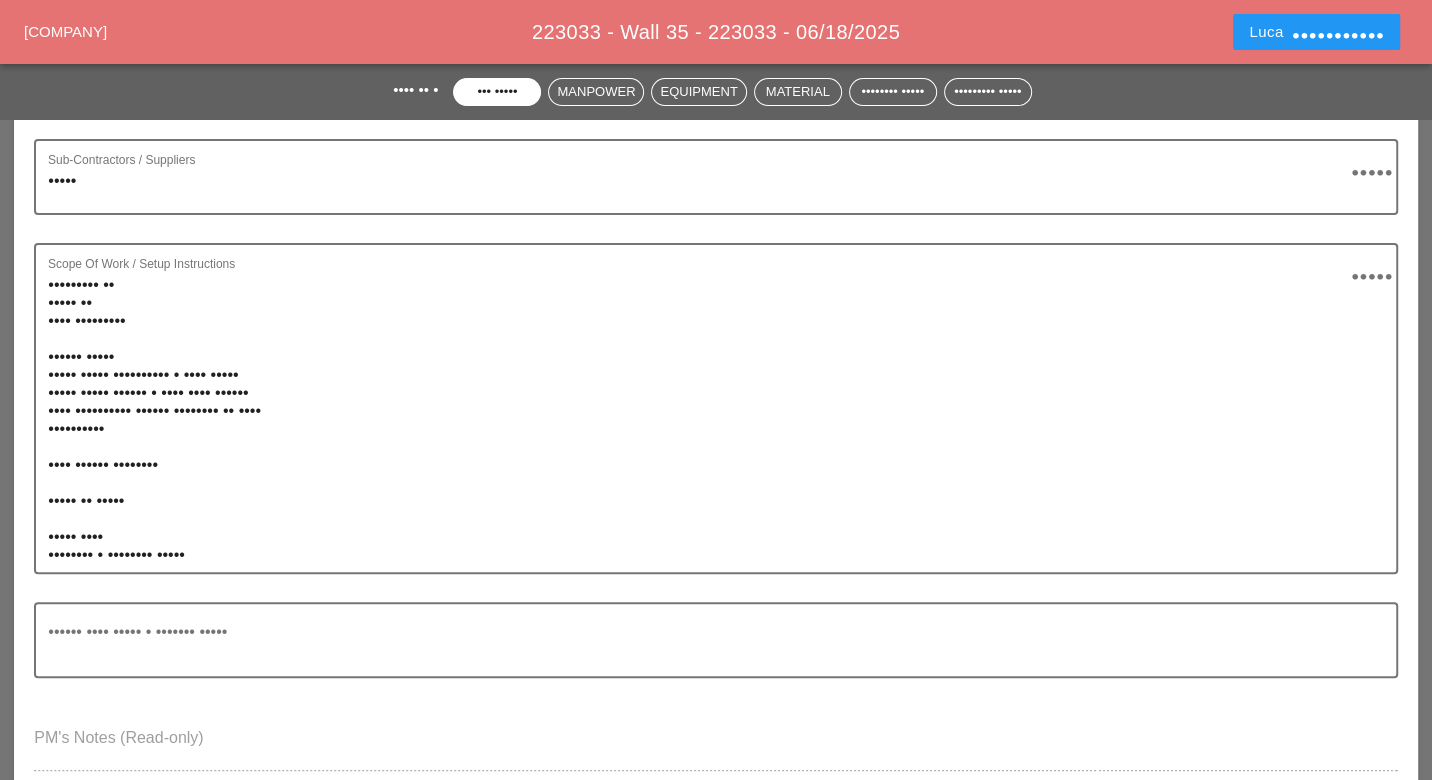 scroll, scrollTop: 0, scrollLeft: 0, axis: both 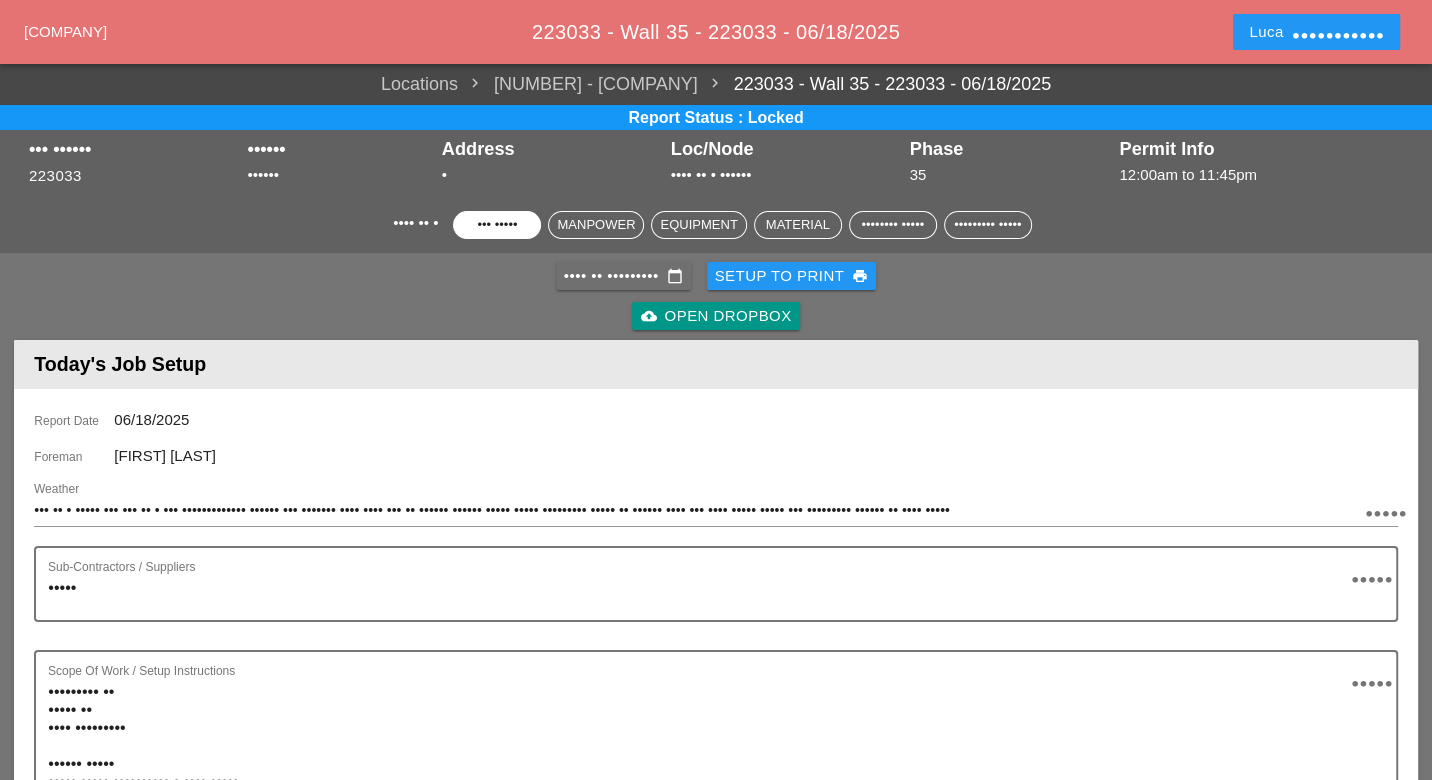 click on "•••• •• ••••••••• ••••••••••••••" at bounding box center [623, 276] 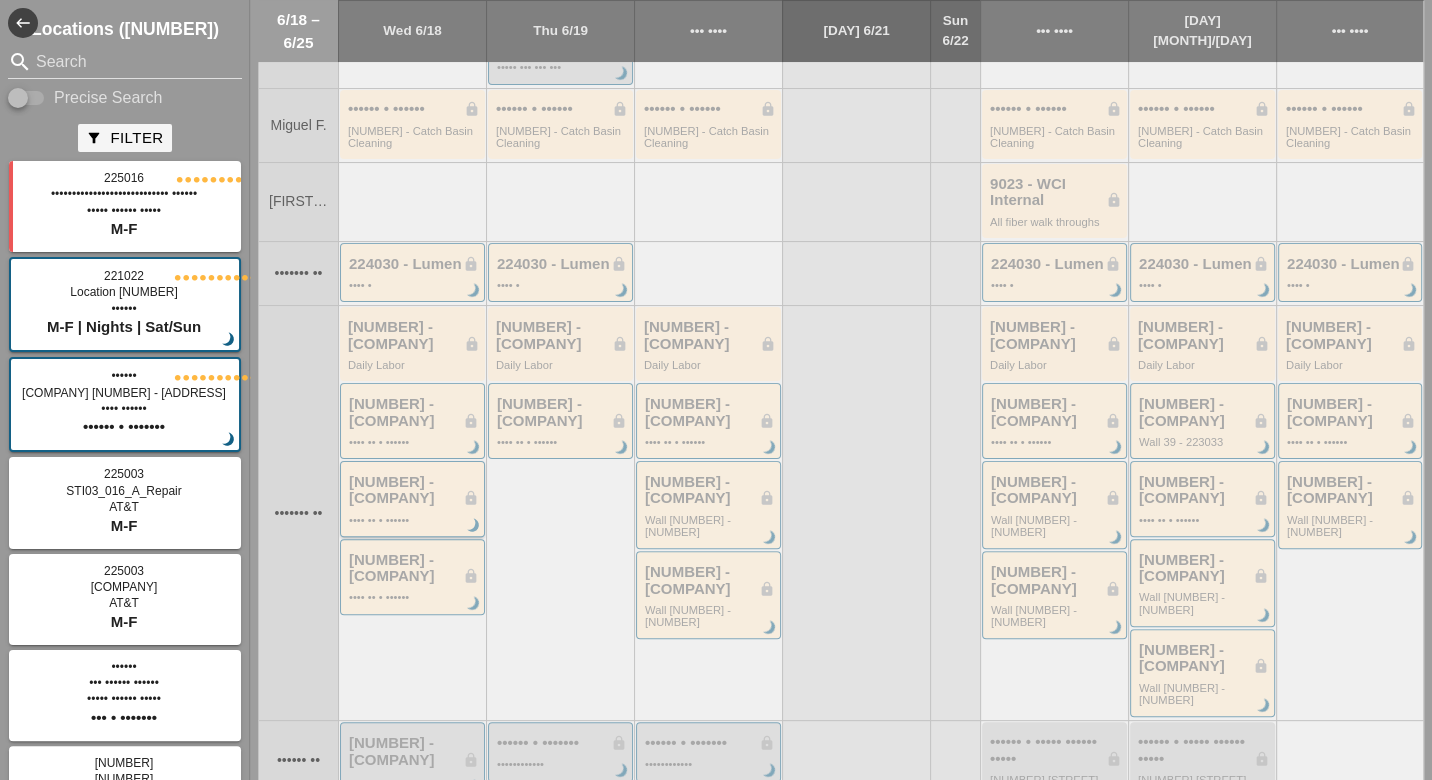 scroll, scrollTop: 333, scrollLeft: 0, axis: vertical 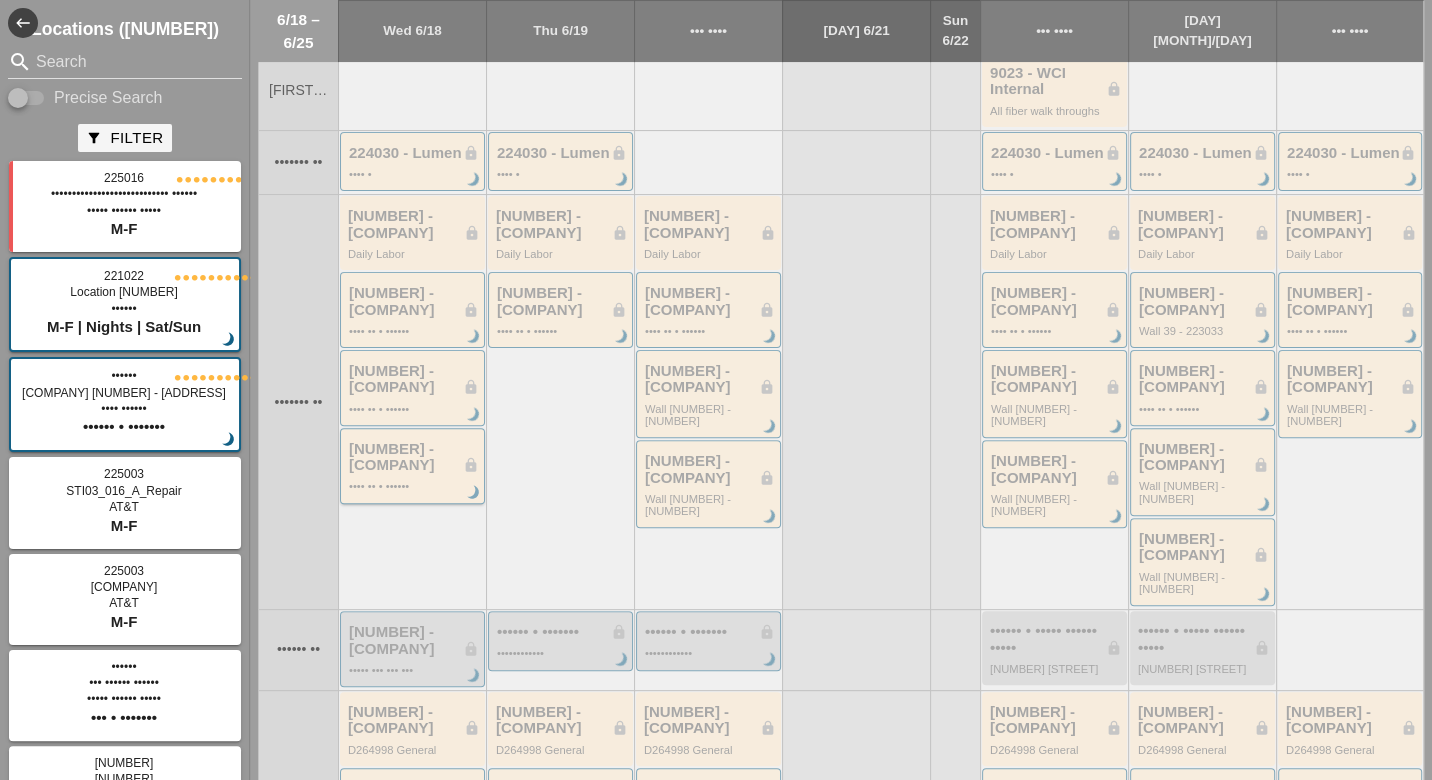 click on "[NUMBER] - [COMPANY] lock [WALL] [NUMBER] [COMPANY] brightness_3" at bounding box center (414, 467) 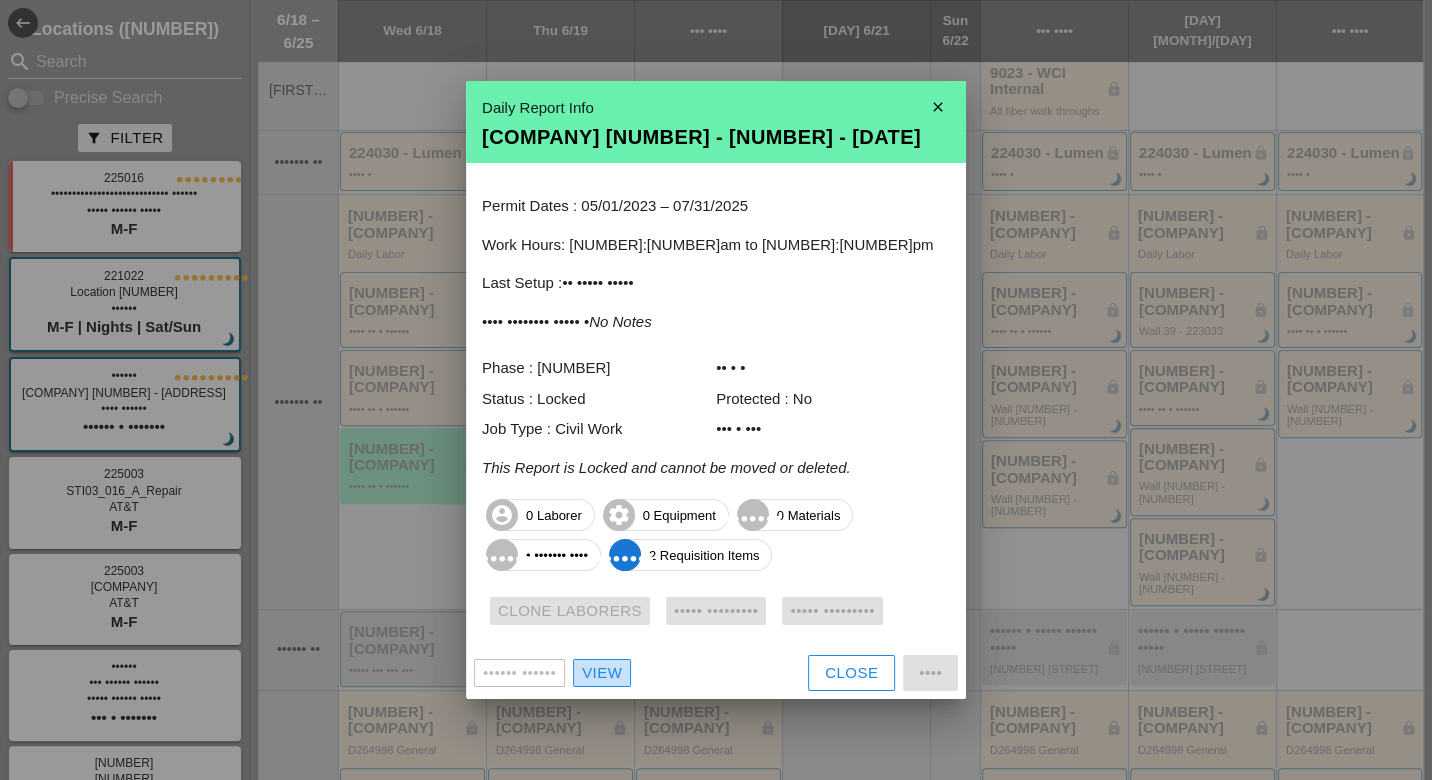 click on "View" at bounding box center [602, 673] 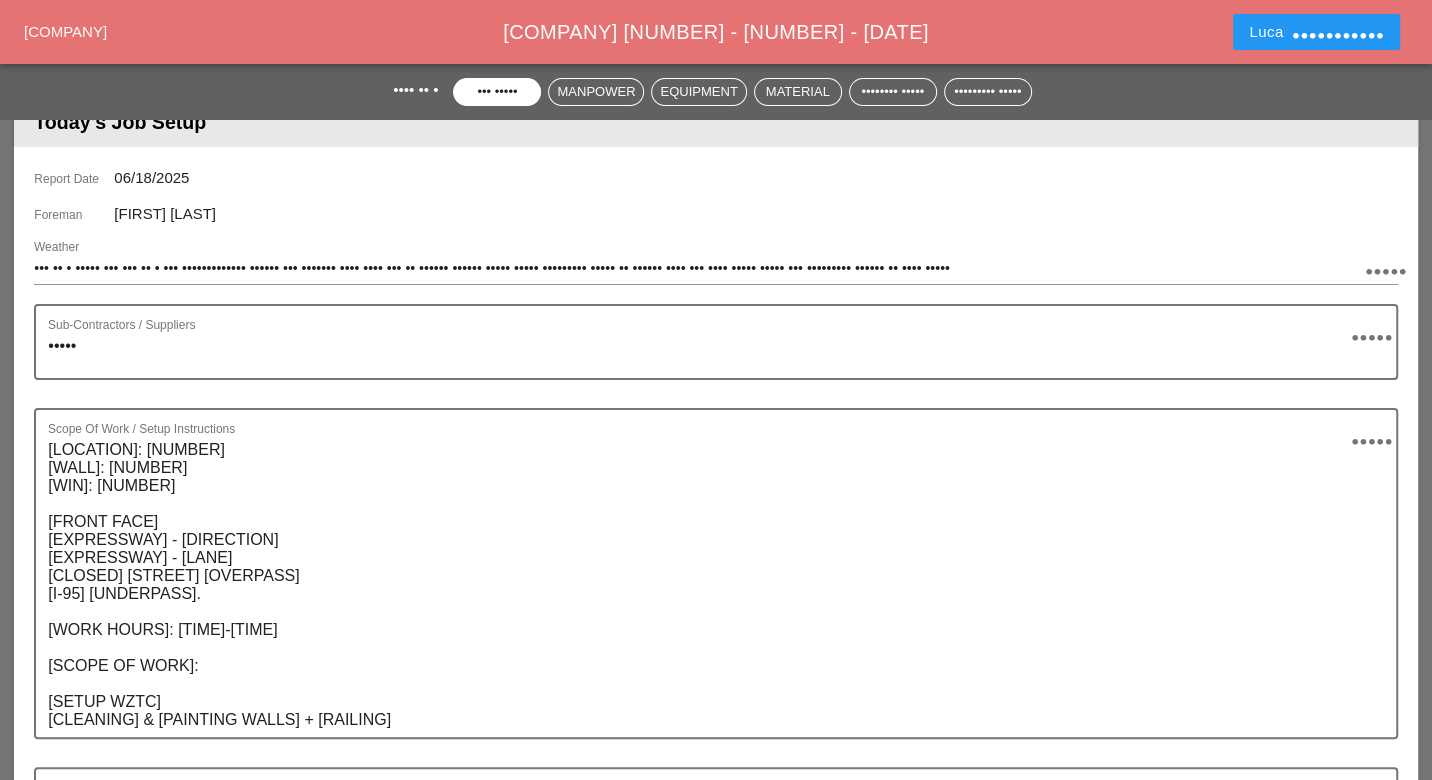 scroll, scrollTop: 111, scrollLeft: 0, axis: vertical 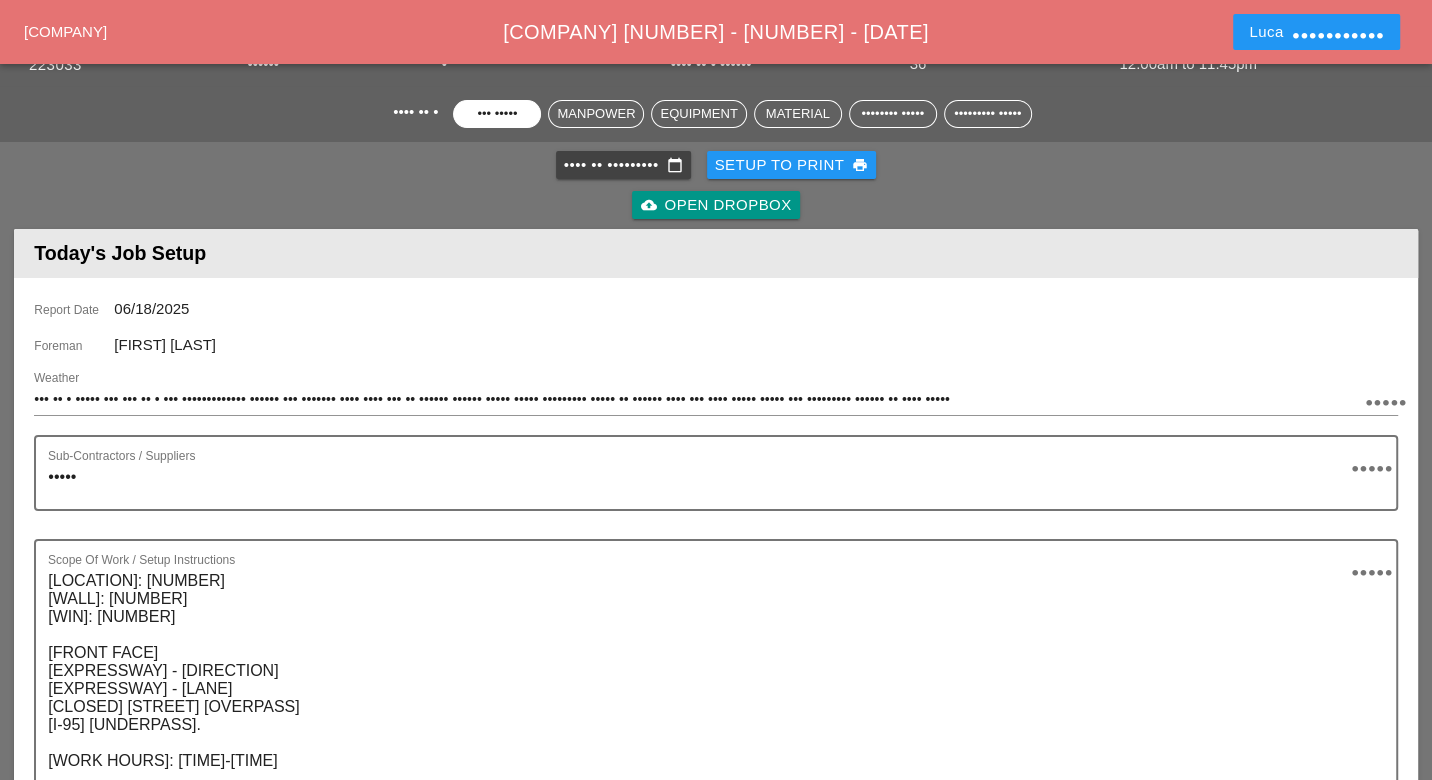 click on "•••• •• ••••••••• ••••••••••••••" at bounding box center [623, 165] 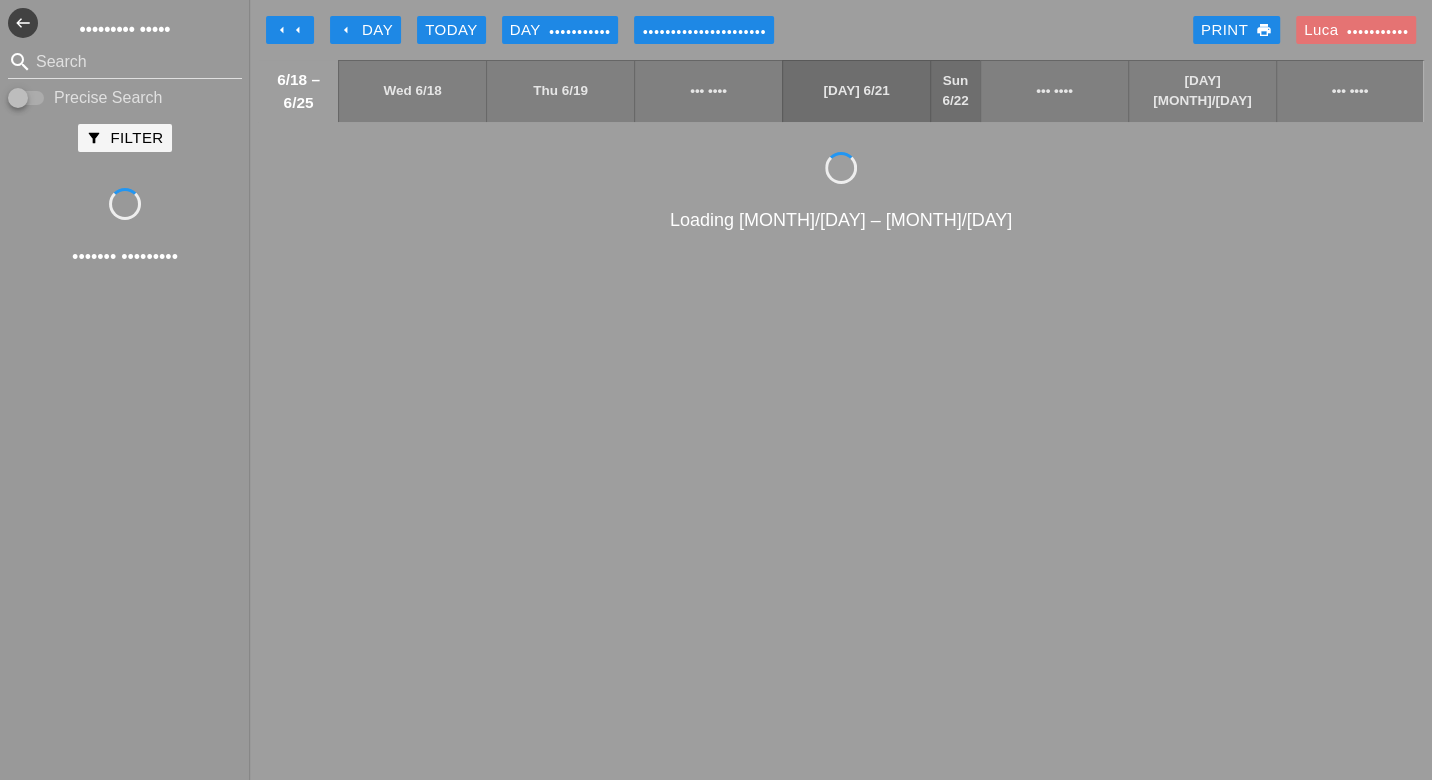 scroll, scrollTop: 0, scrollLeft: 0, axis: both 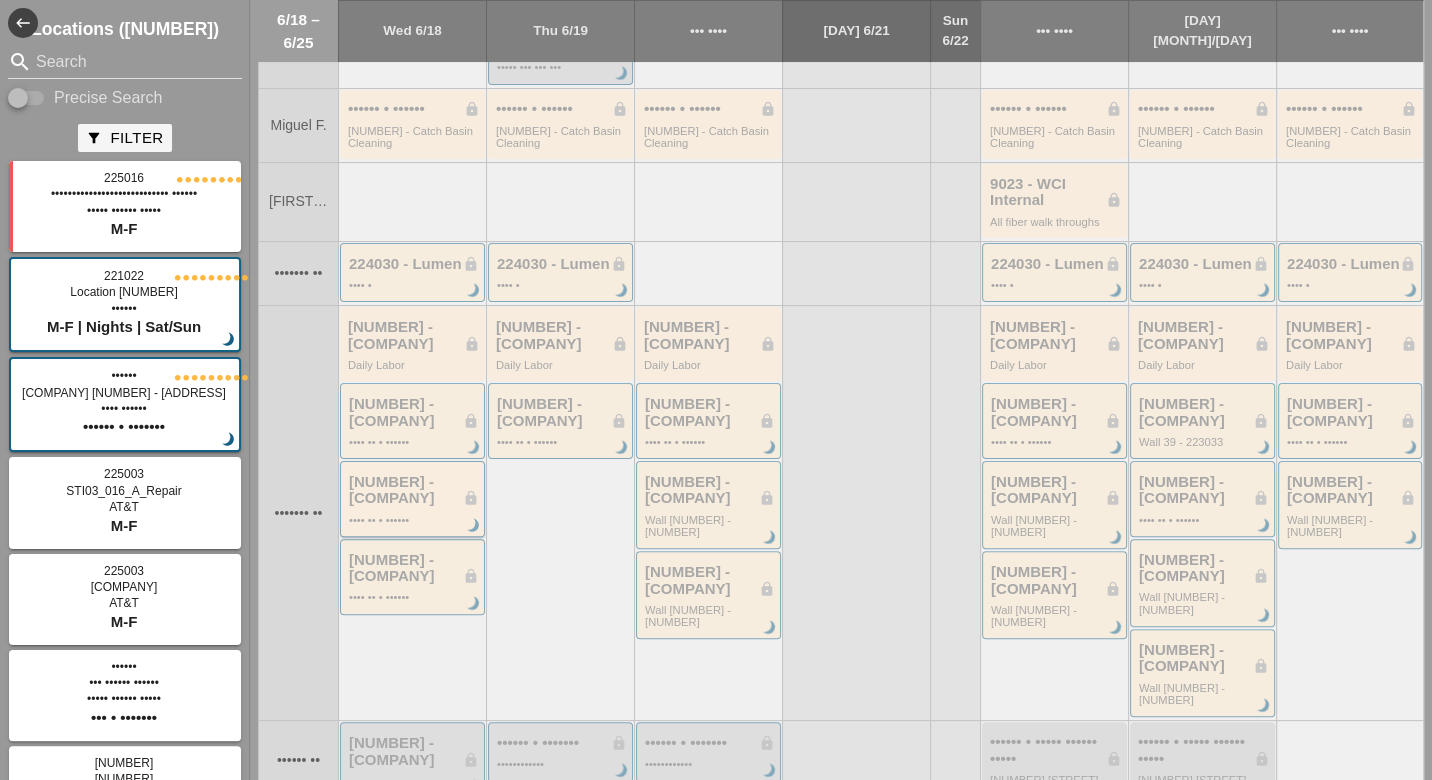click on "•••••• • ••••••  ••••" at bounding box center (414, 490) 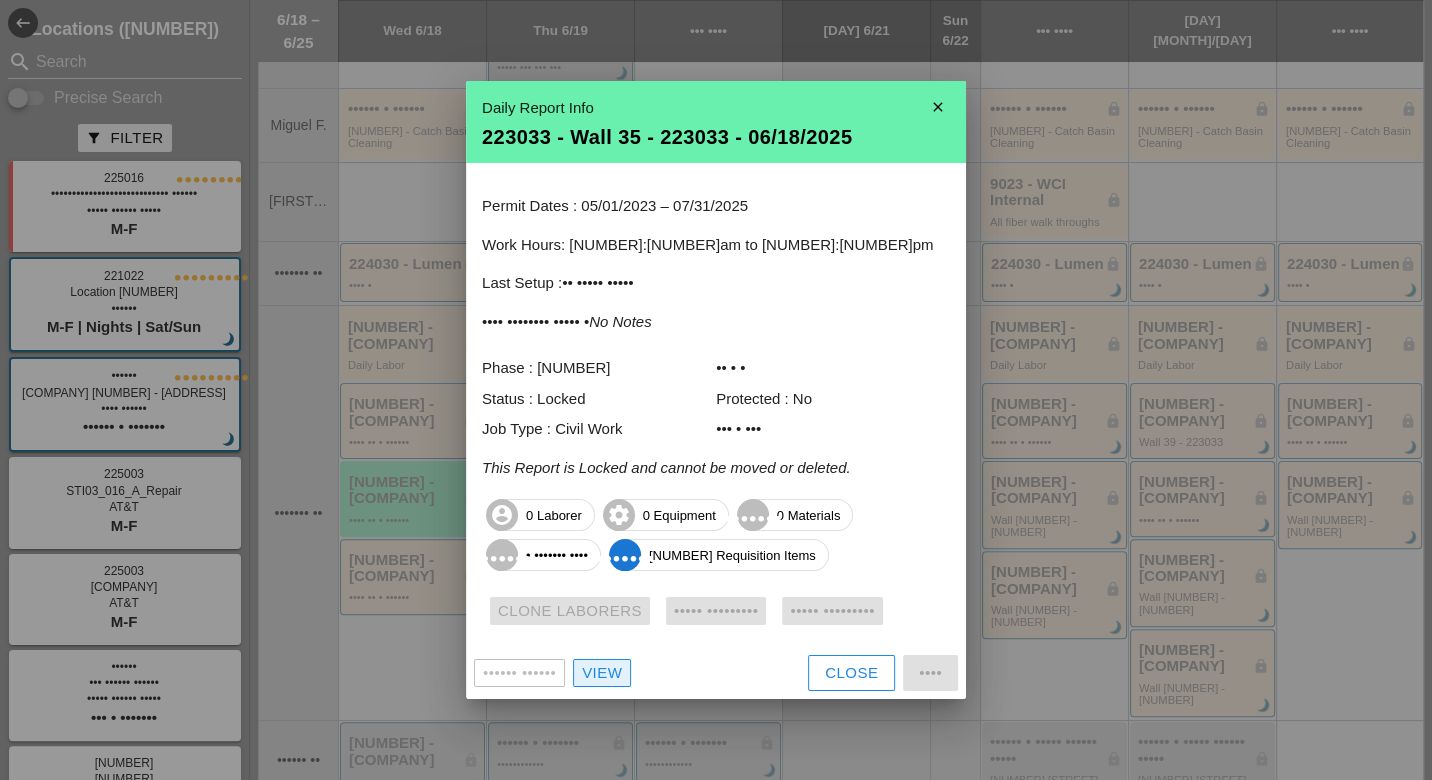 click on "View" at bounding box center (602, 673) 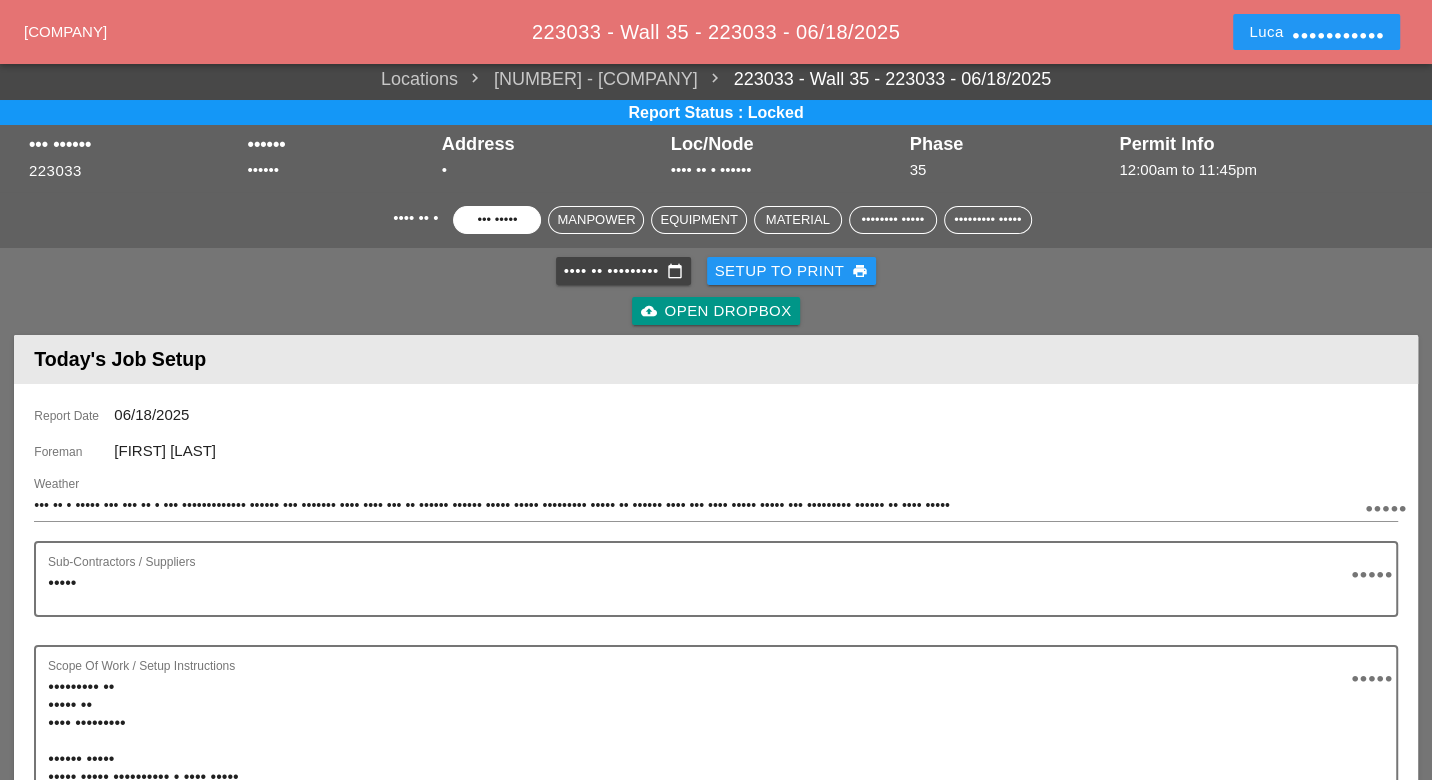 scroll, scrollTop: 0, scrollLeft: 0, axis: both 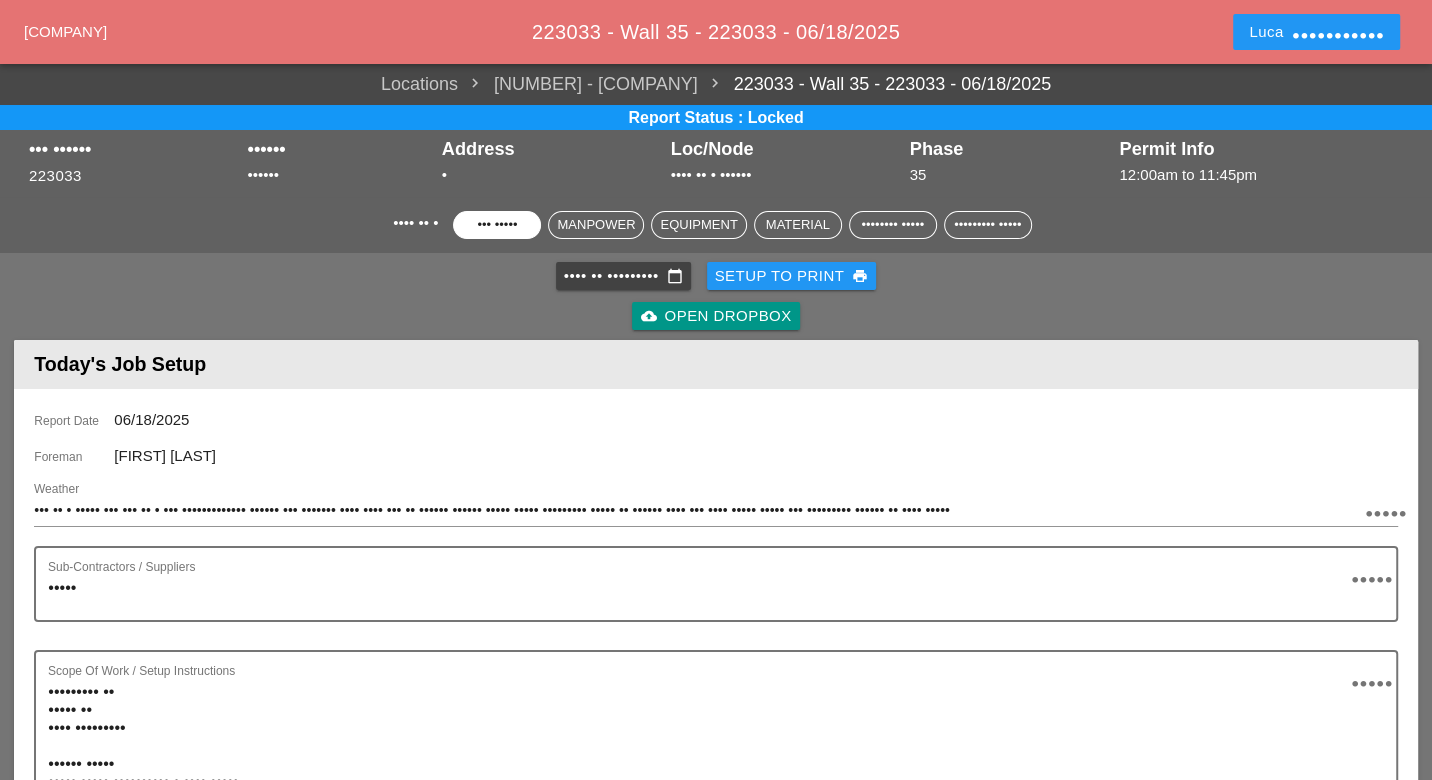 click on "•••• •• ••••••••• ••••••••••••••" at bounding box center (623, 276) 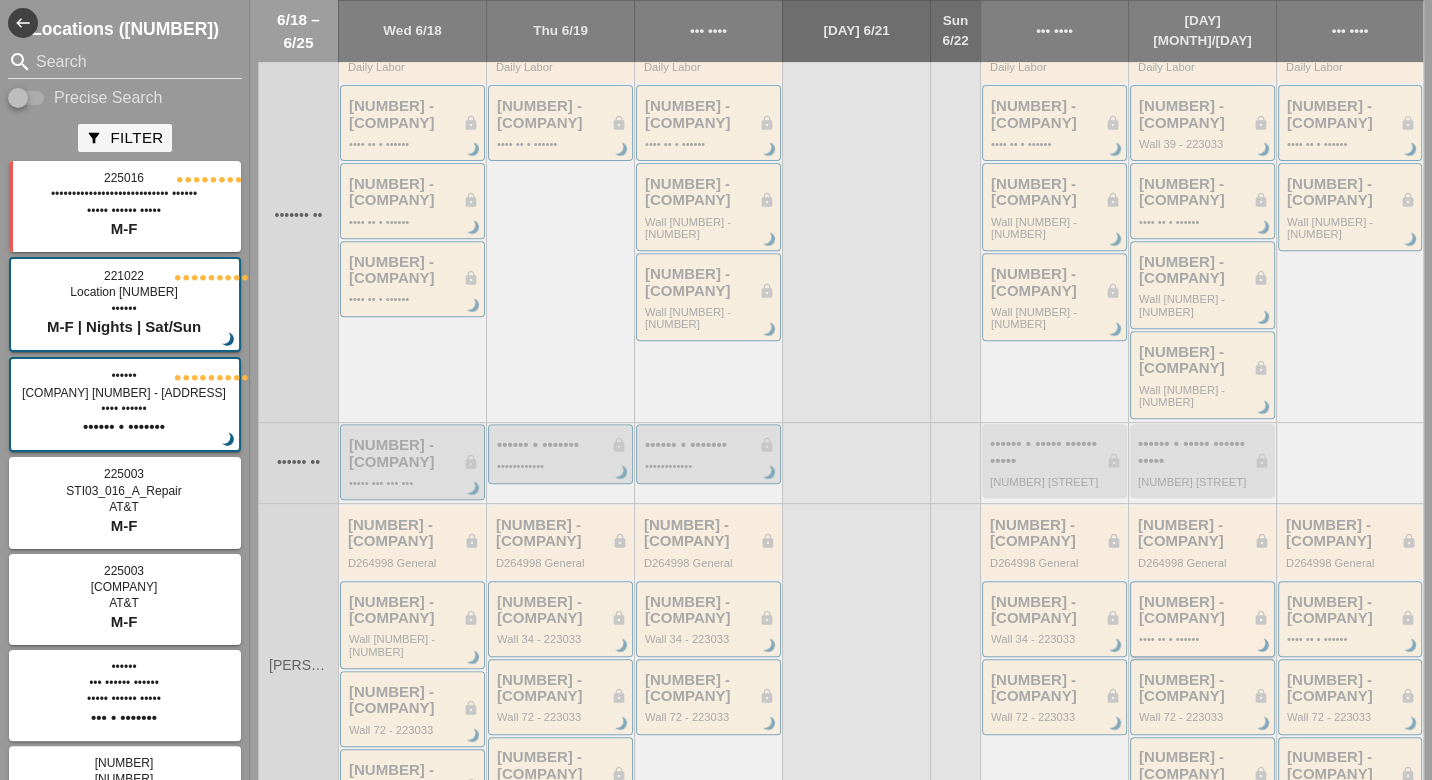 scroll, scrollTop: 408, scrollLeft: 0, axis: vertical 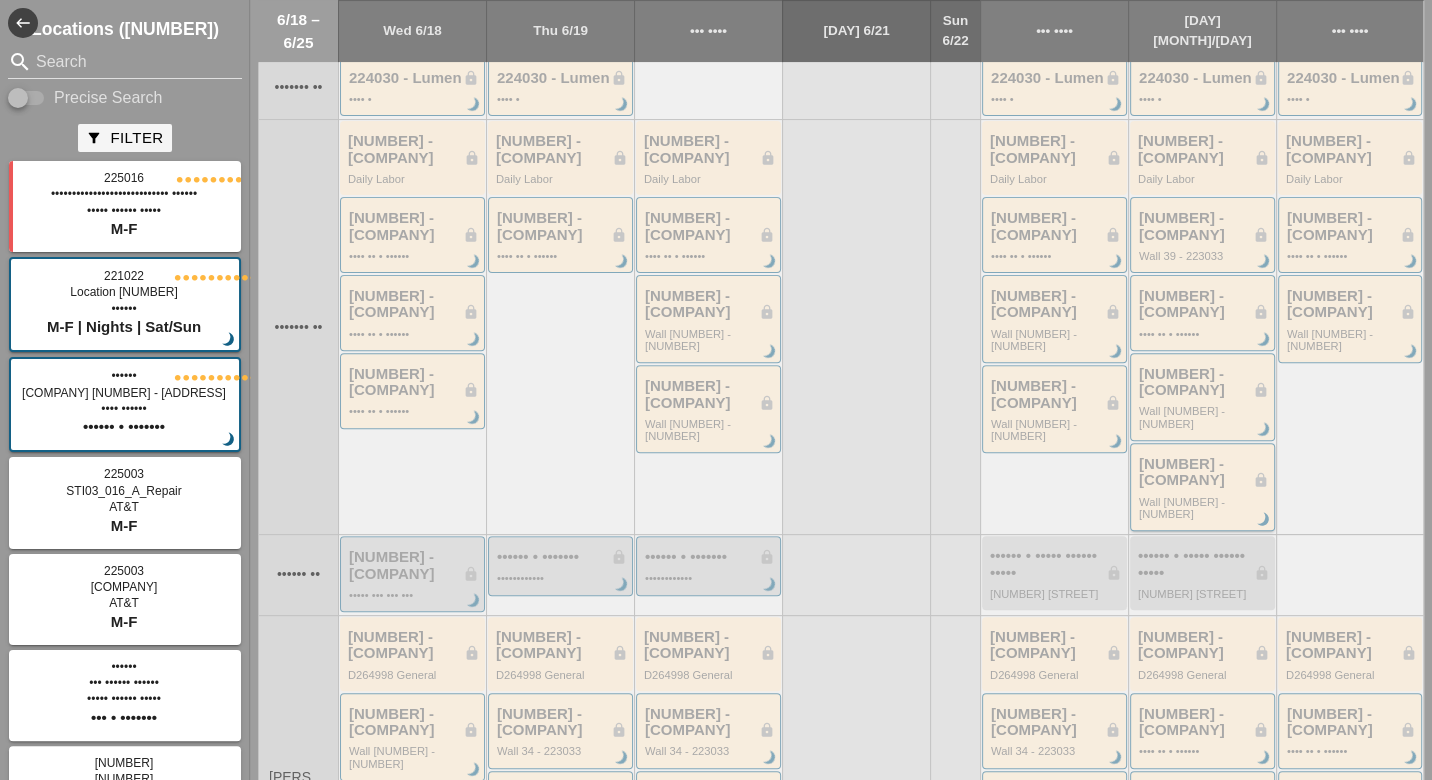 click on "•••••• • ••••••  ••••" at bounding box center [1204, 472] 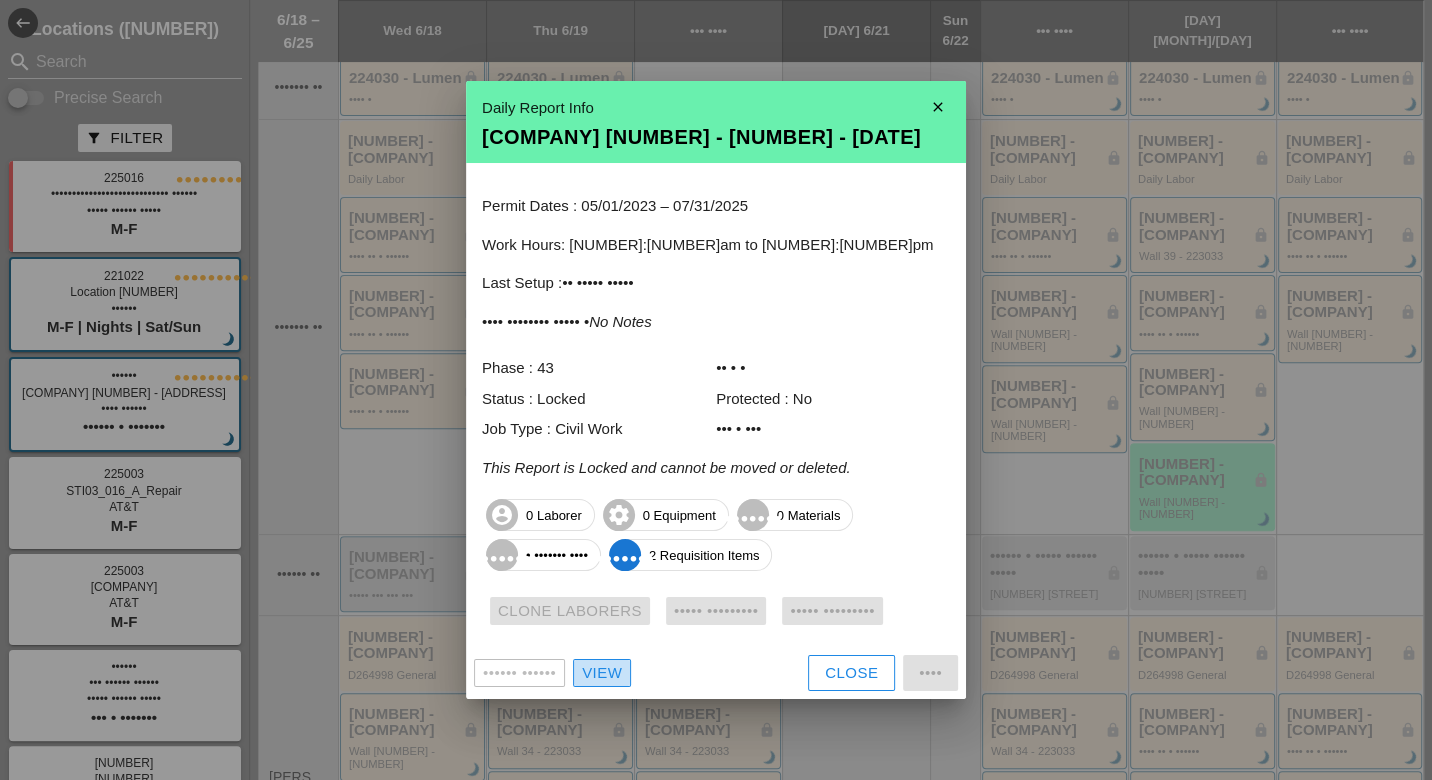 click on "View" at bounding box center (602, 673) 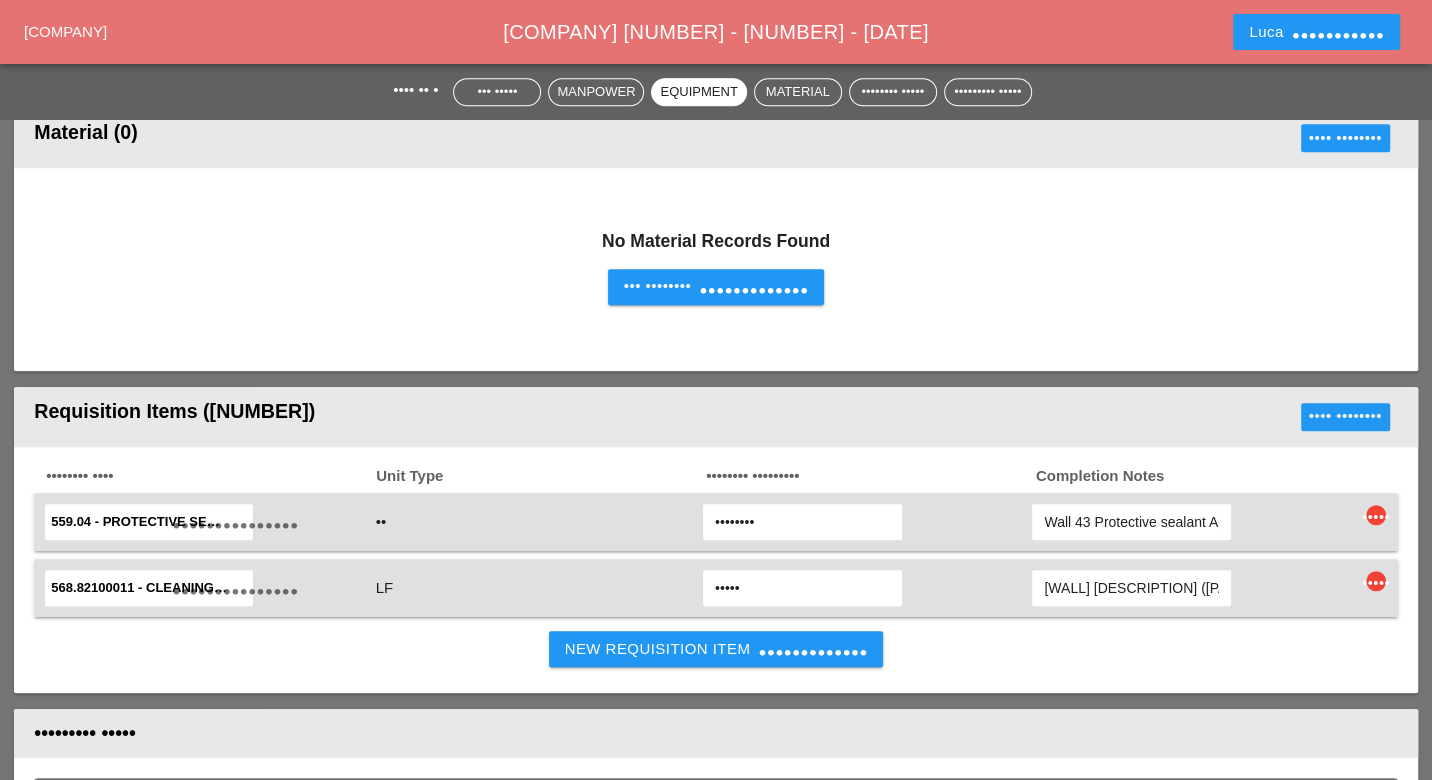 scroll, scrollTop: 1333, scrollLeft: 0, axis: vertical 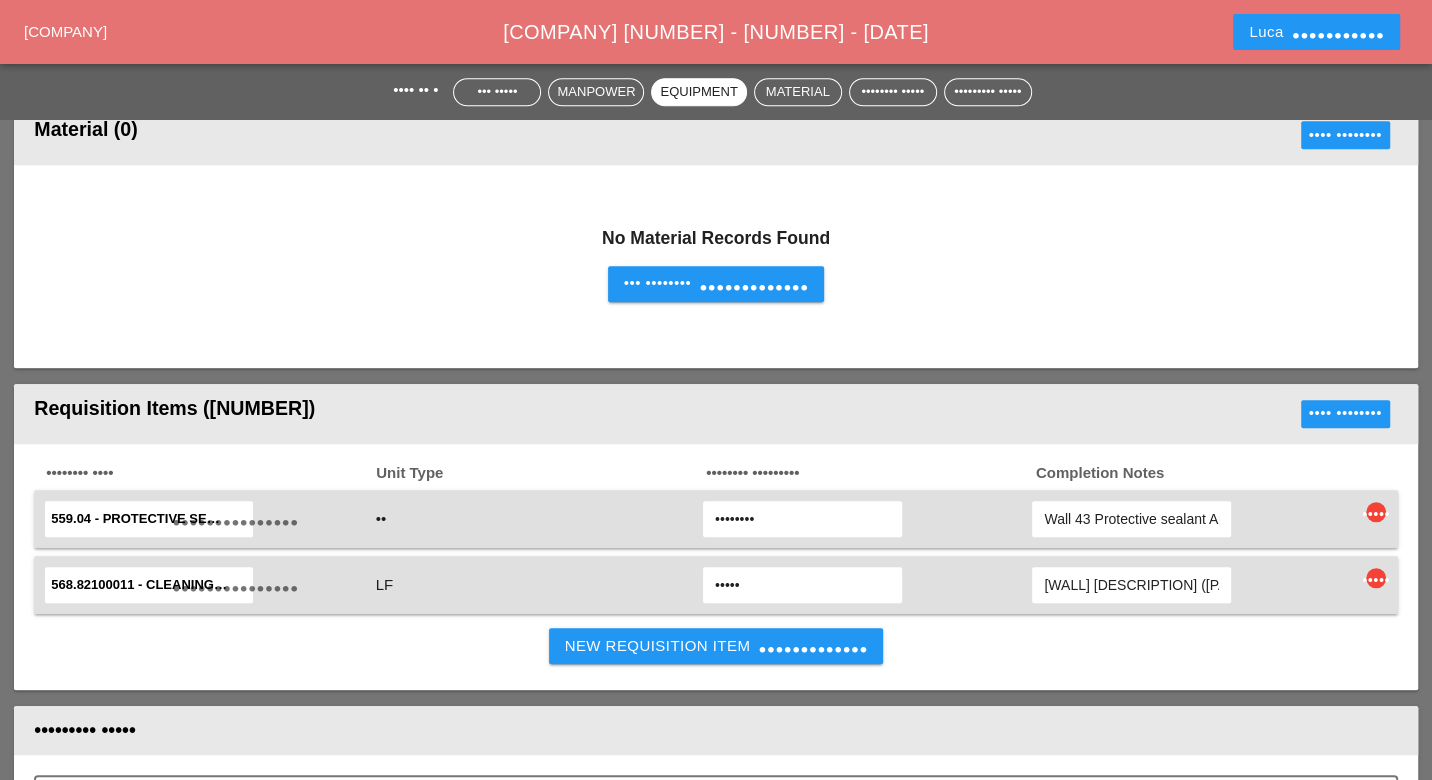 click on "New Requisition Item control_point" at bounding box center [716, 646] 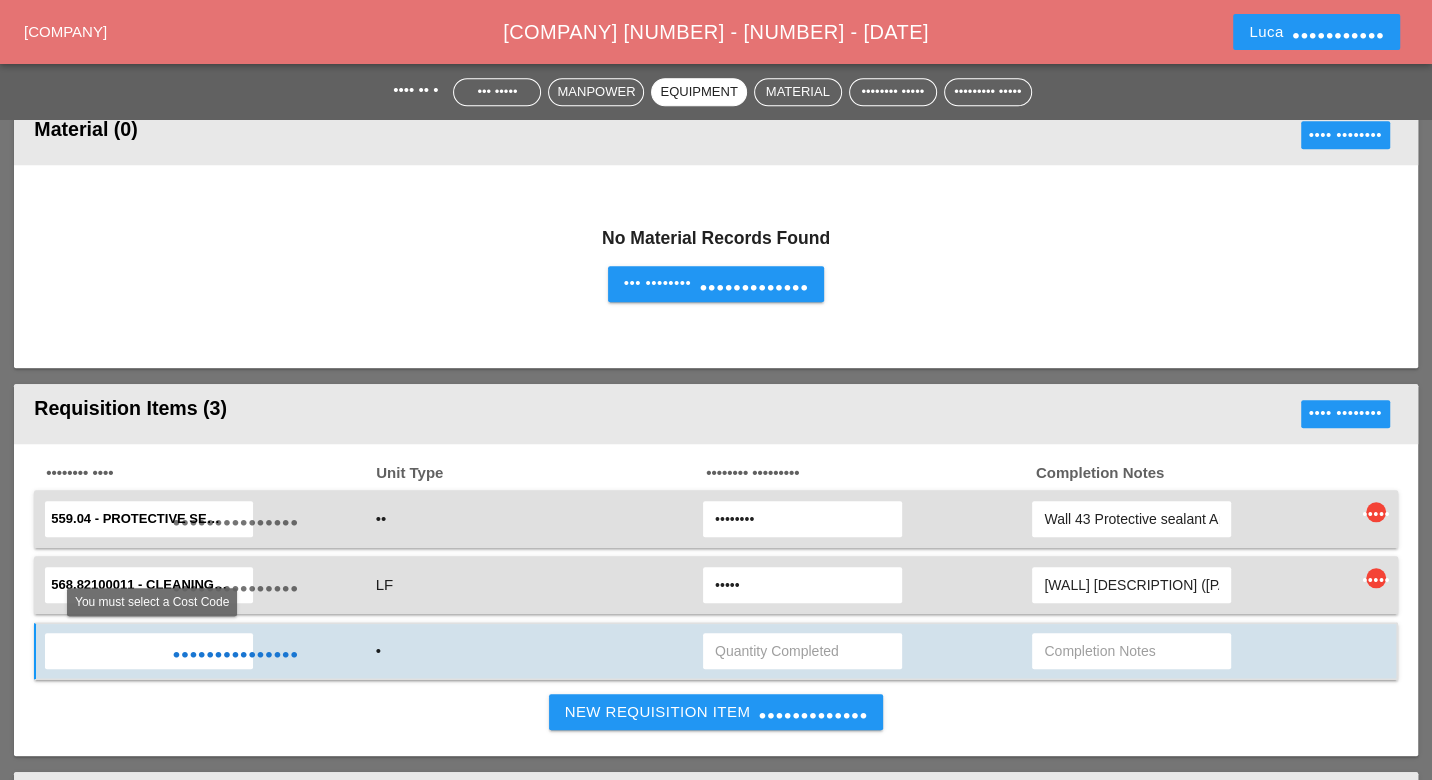 click at bounding box center (135, 651) 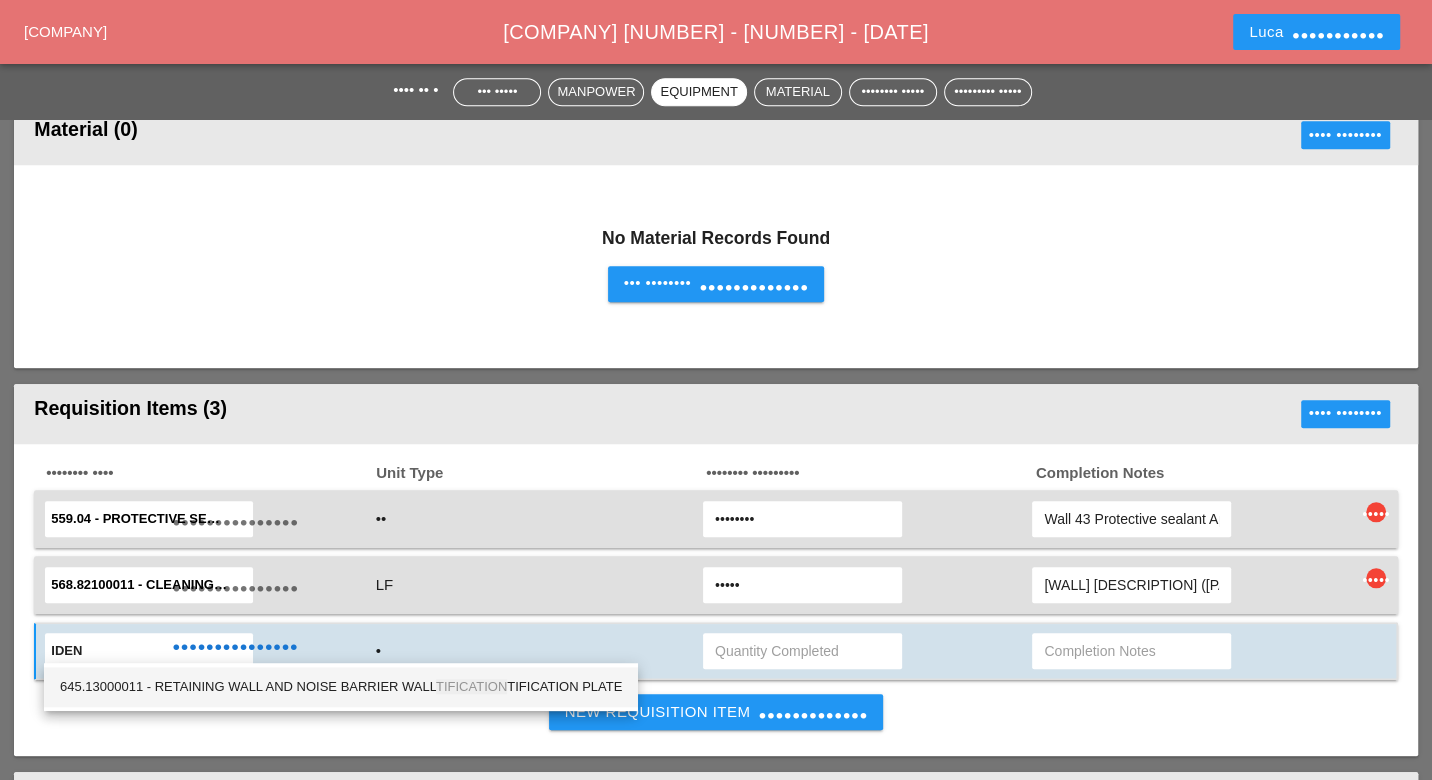 click on "•••••••••••• • ••••••••• •••• ••• ••••• ••••••• ••••  •••• •••••••••• •••••" at bounding box center (341, 687) 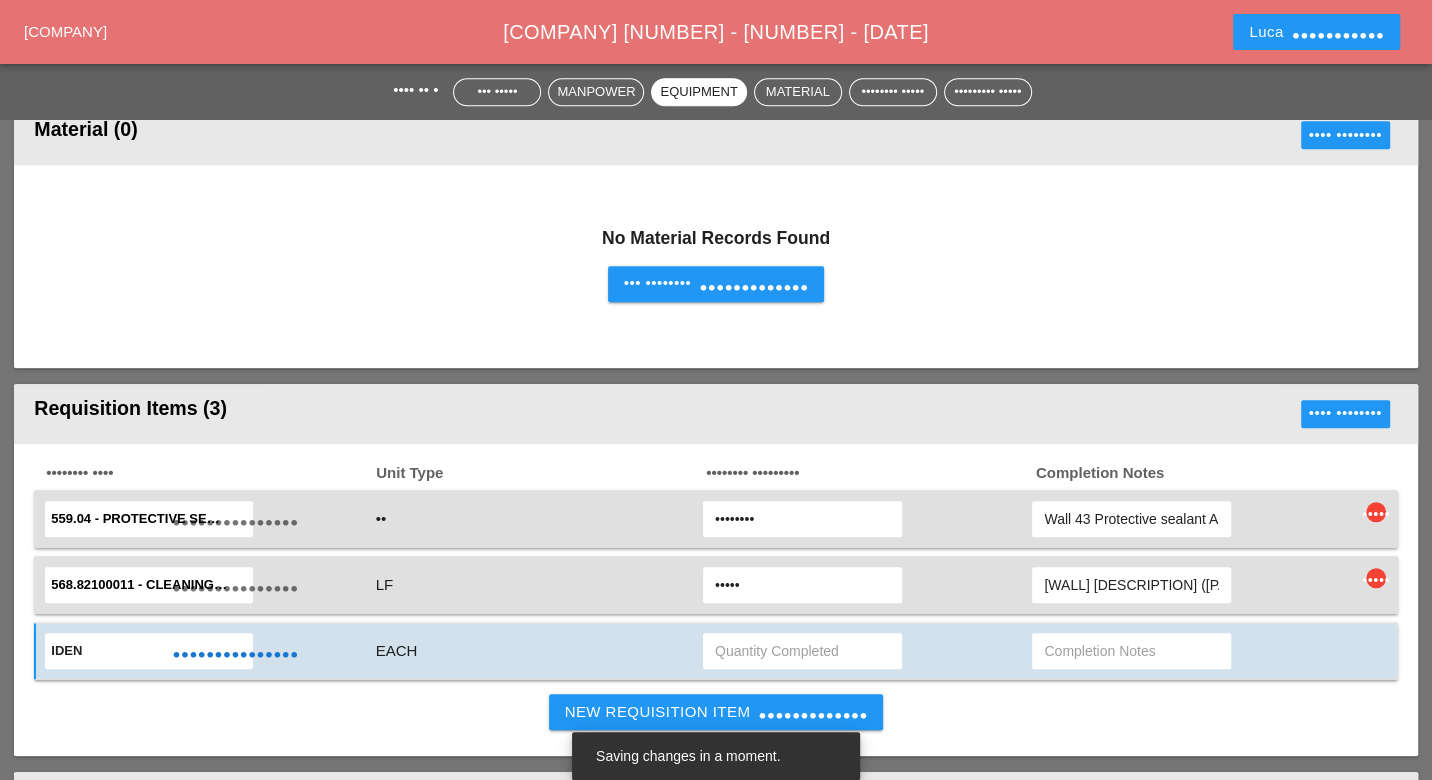 type on "•••••••••••• • ••••••••• •••• ••• ••••• ••••••• •••• •••••••••••••• •••••" 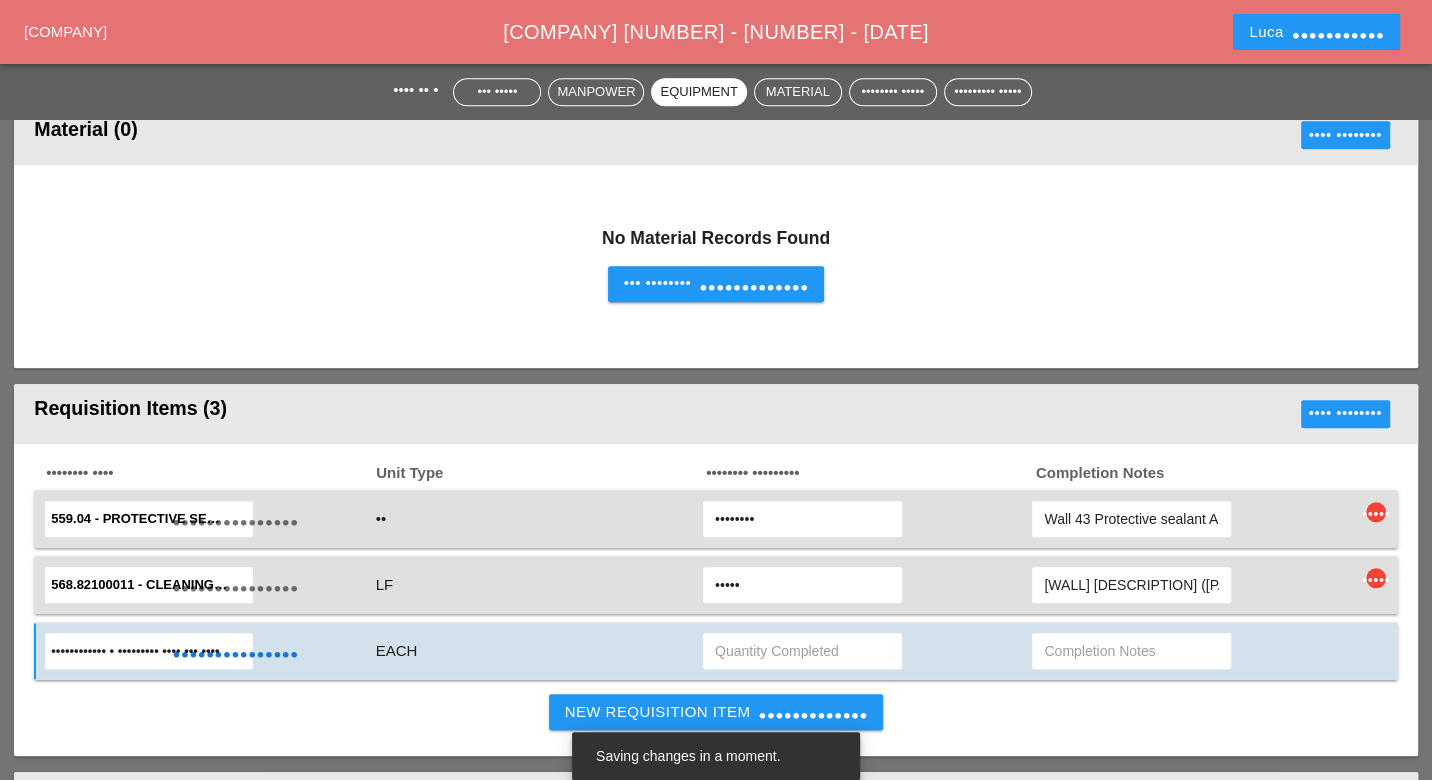 click at bounding box center [802, 651] 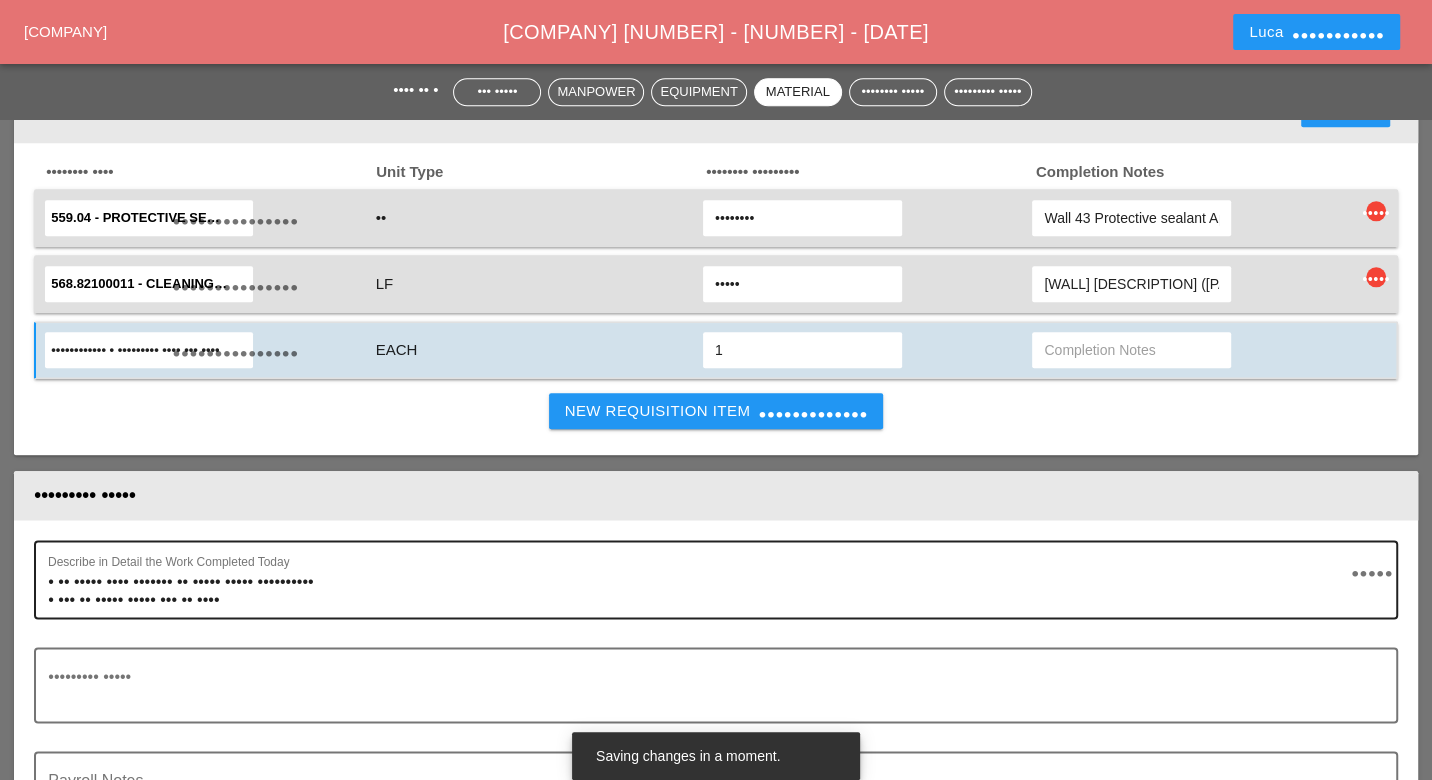 scroll, scrollTop: 1666, scrollLeft: 0, axis: vertical 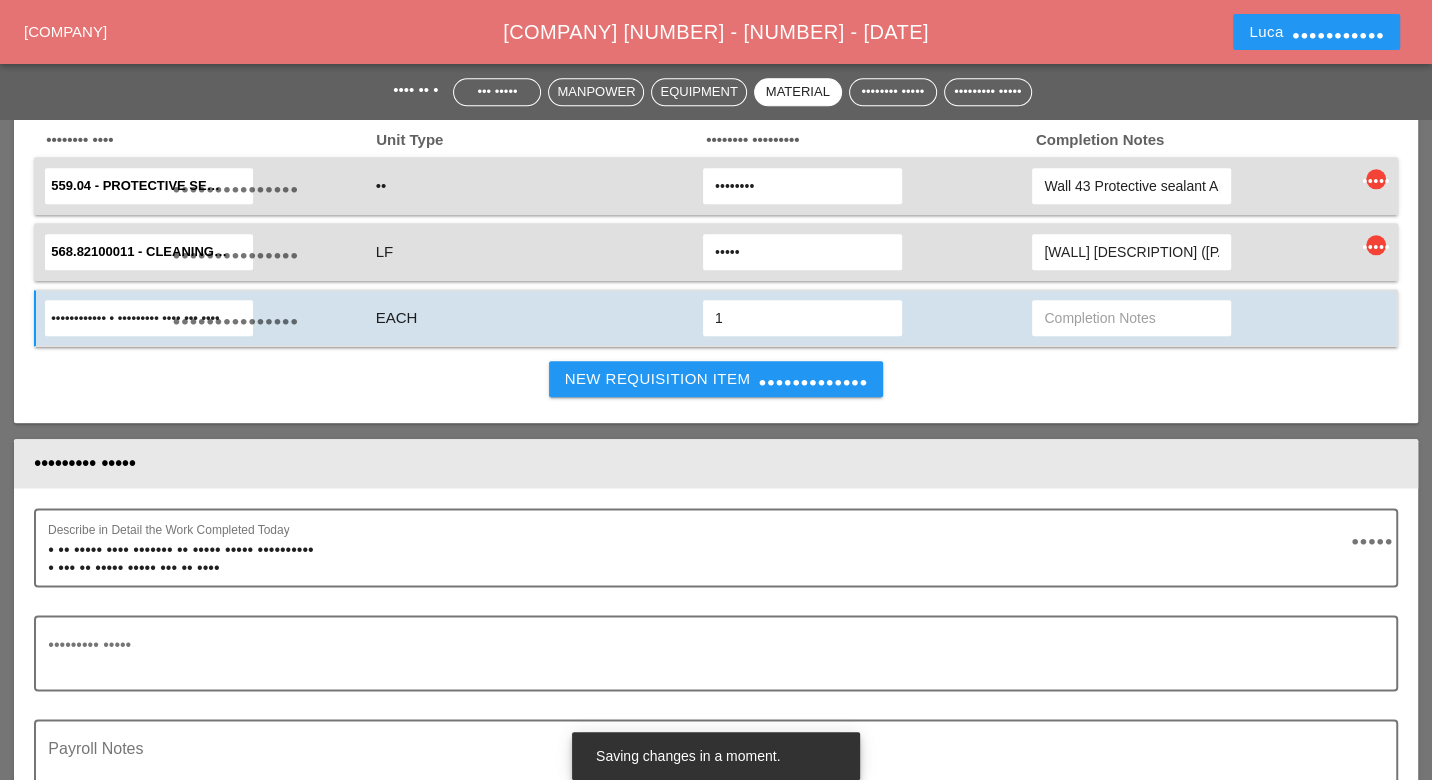 type on "1" 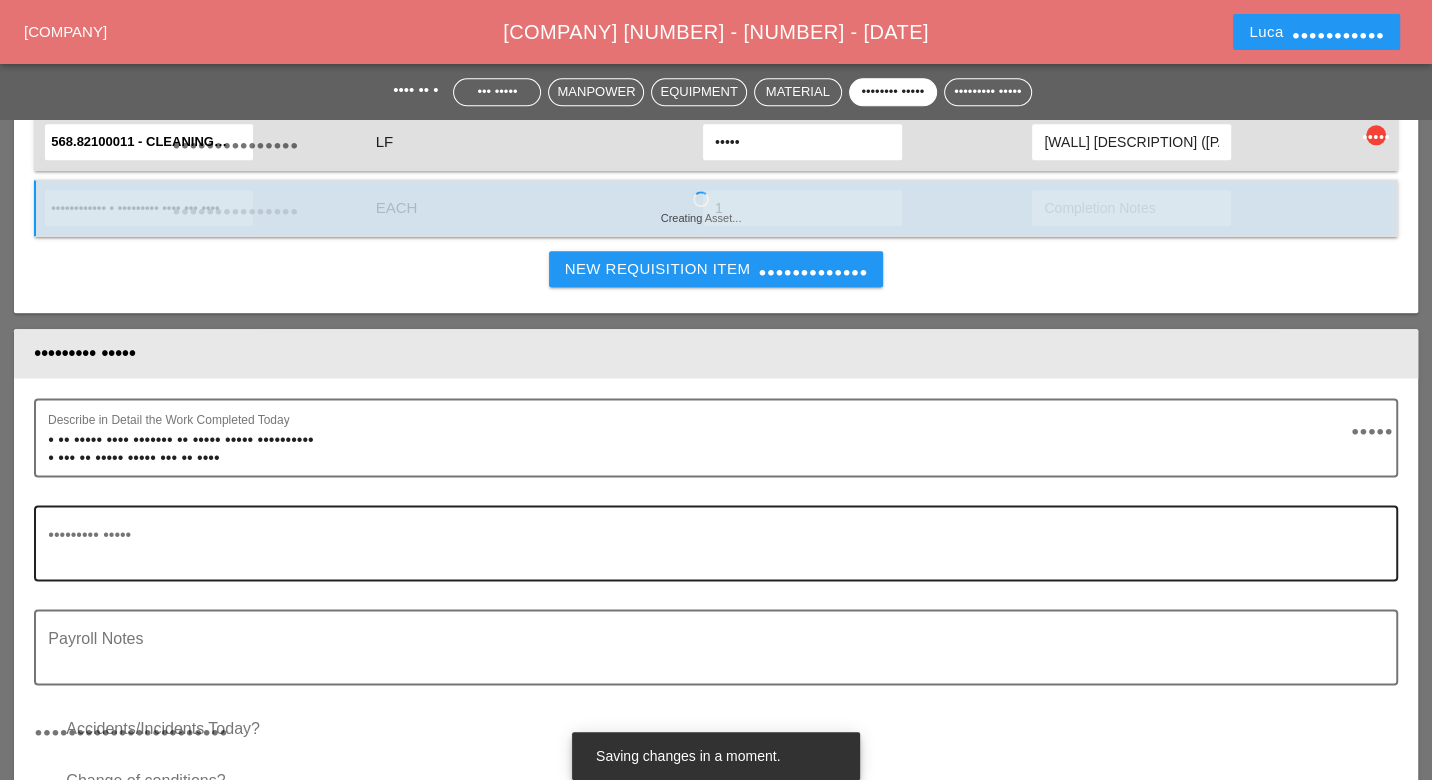 scroll, scrollTop: 1666, scrollLeft: 0, axis: vertical 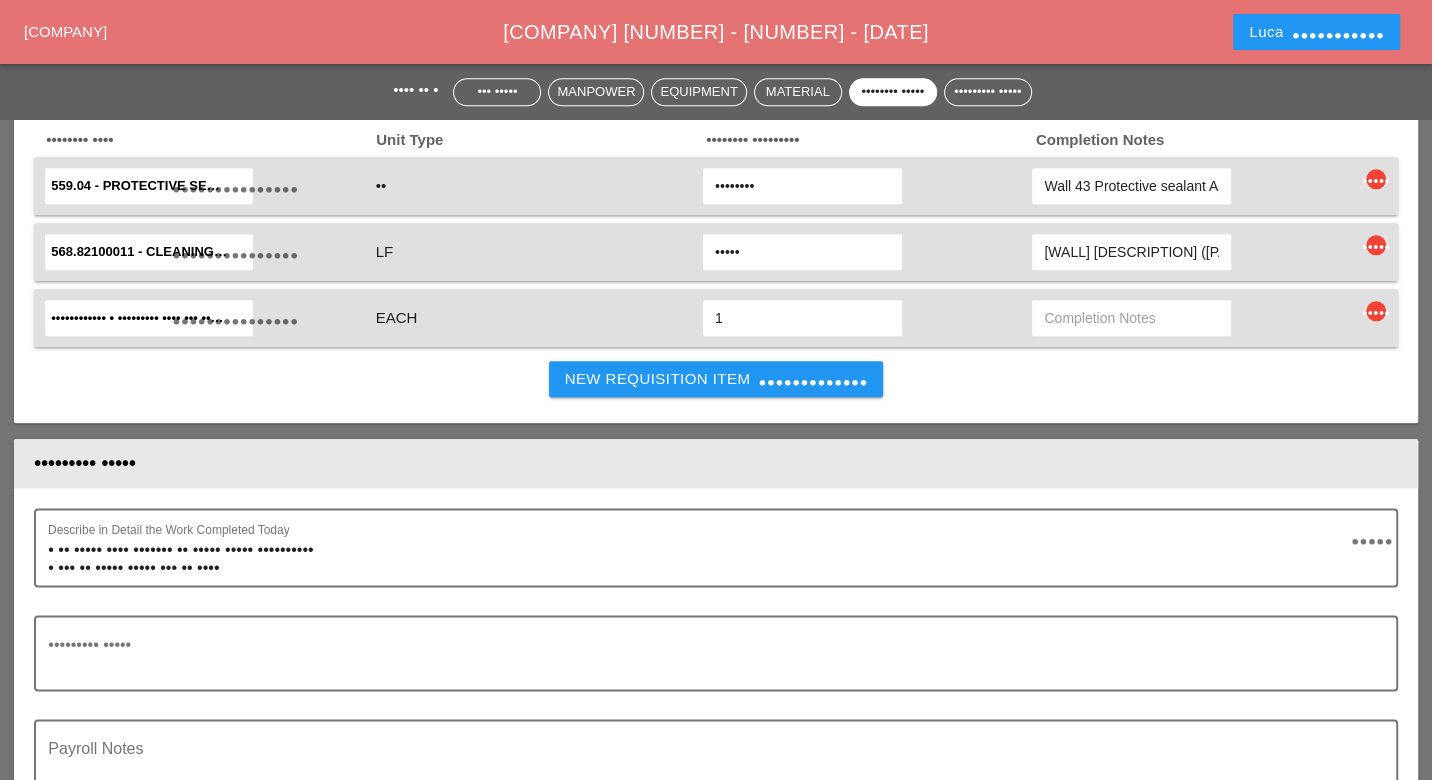 drag, startPoint x: 729, startPoint y: 308, endPoint x: 712, endPoint y: 308, distance: 17 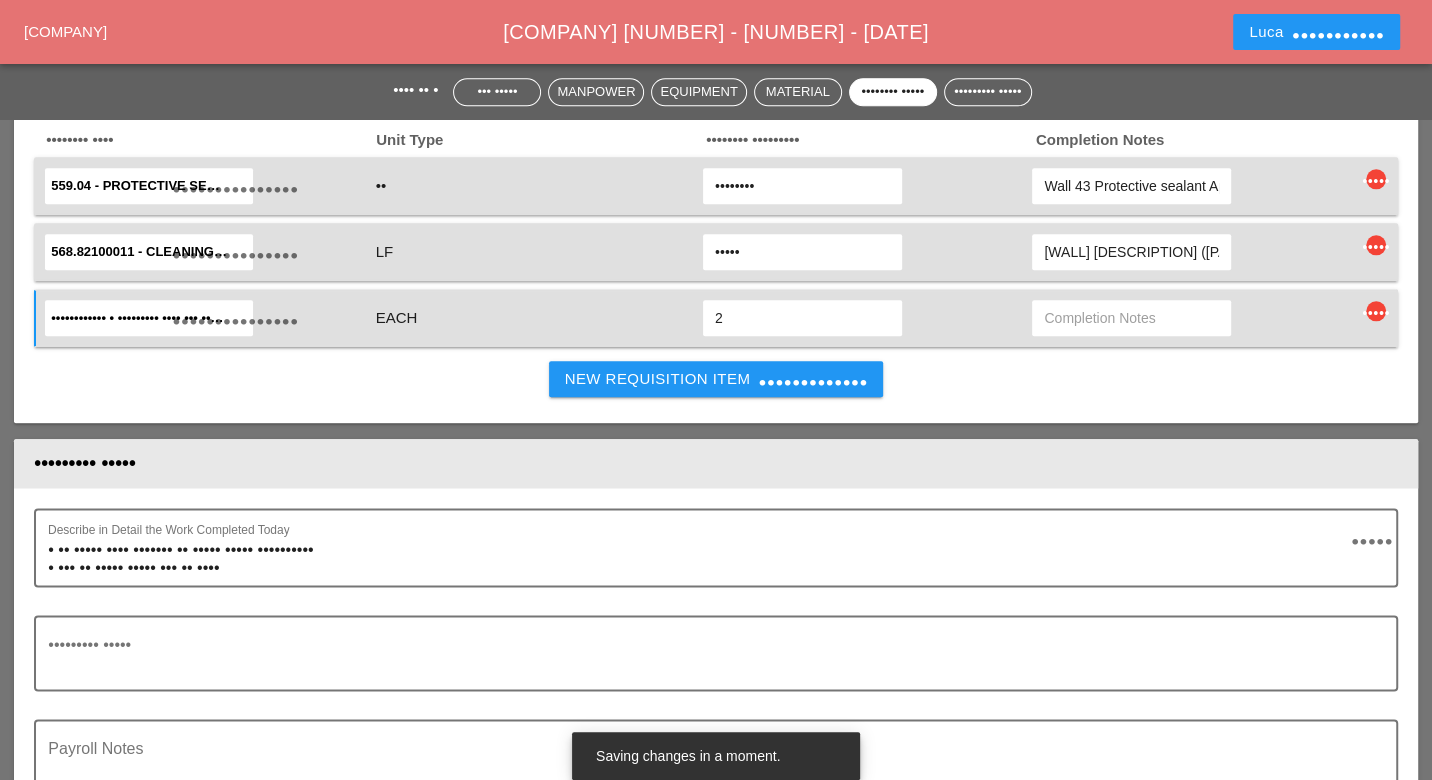 type on "2" 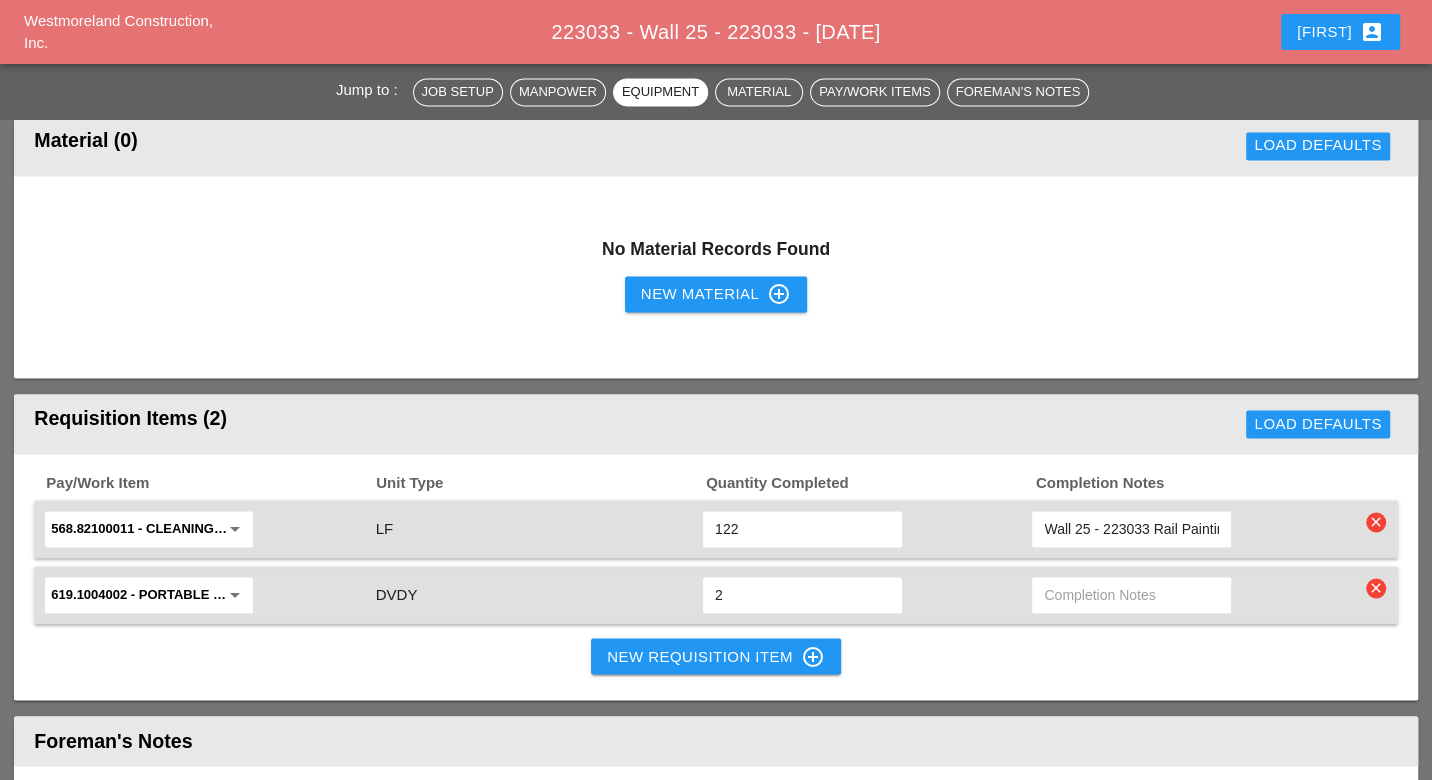 scroll, scrollTop: 2222, scrollLeft: 0, axis: vertical 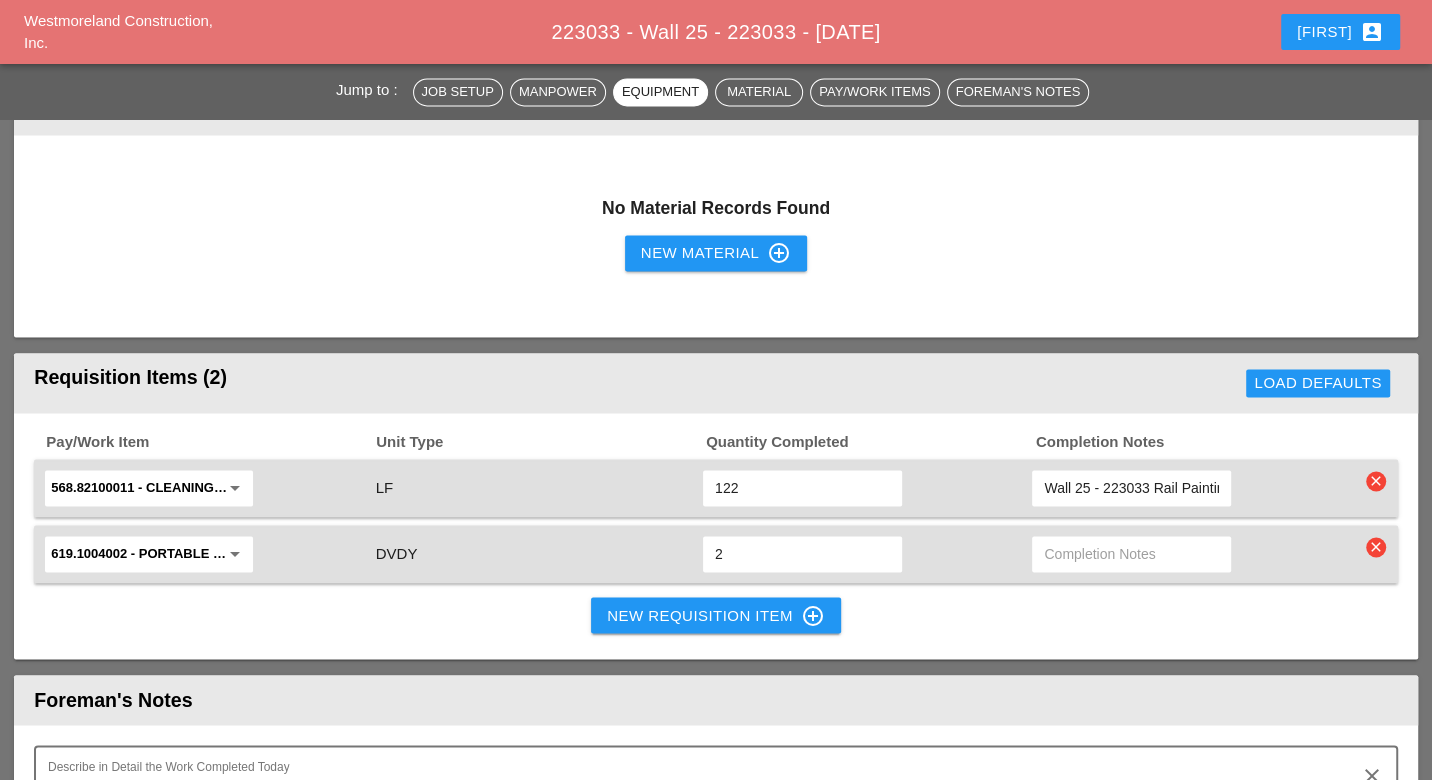 click on "clear" at bounding box center (1376, 481) 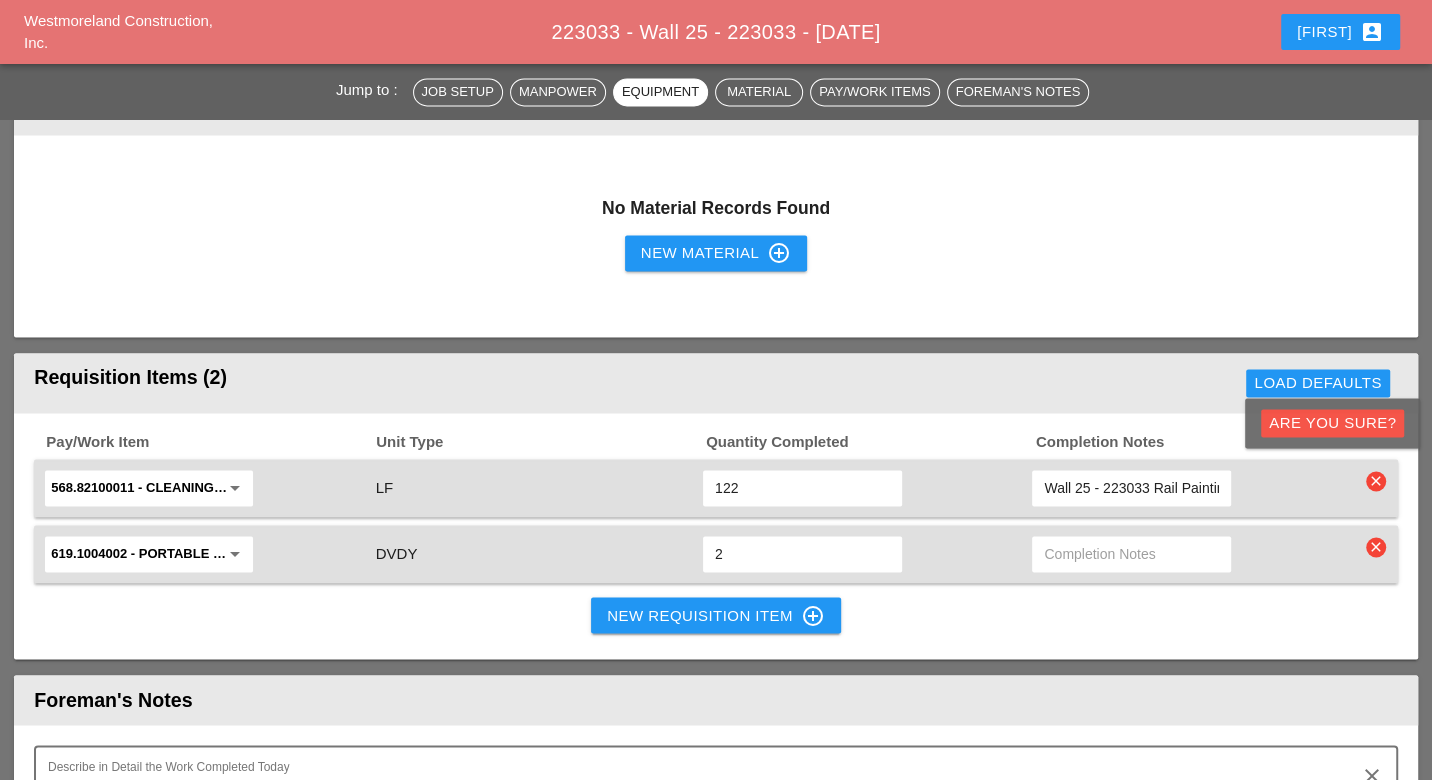 click on "Are you Sure?" at bounding box center (1332, 423) 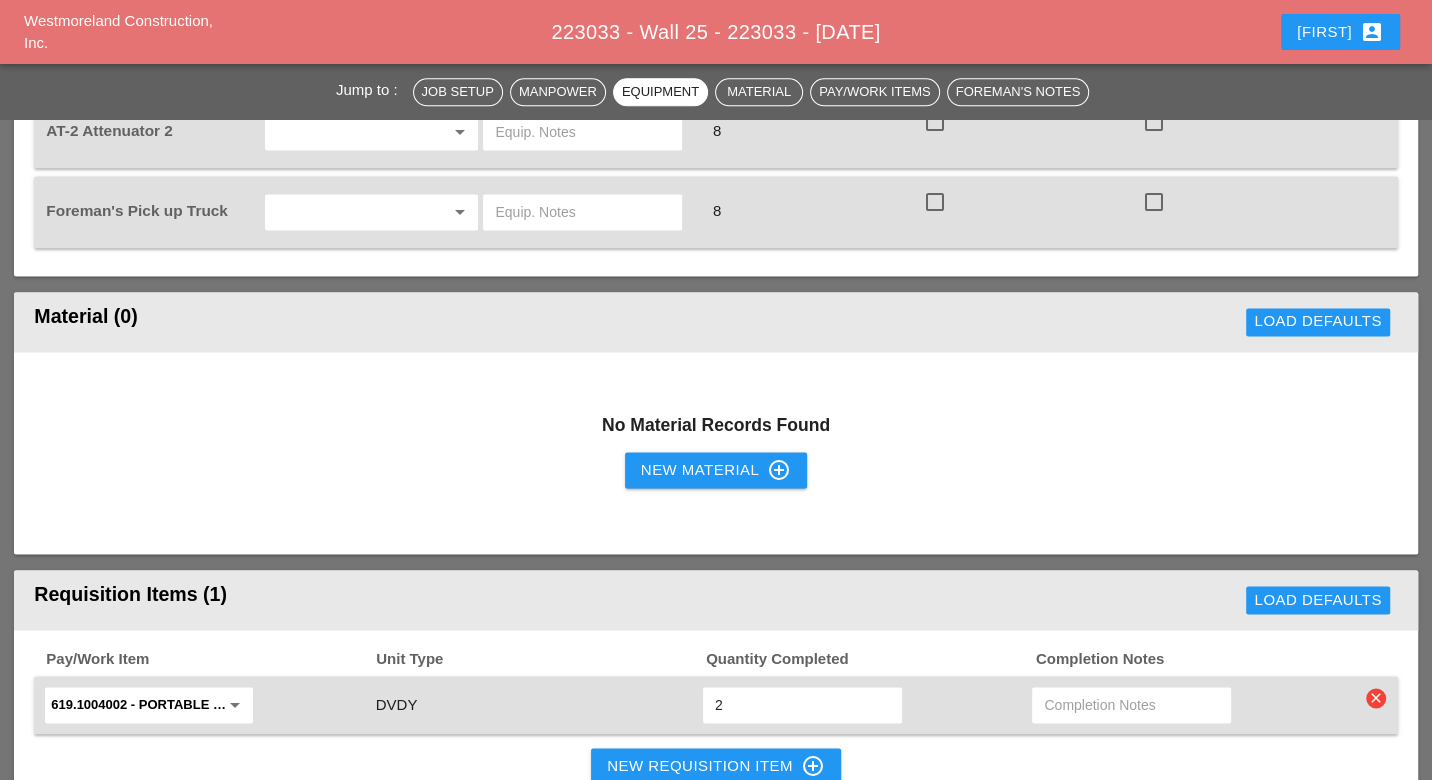 scroll, scrollTop: 2000, scrollLeft: 0, axis: vertical 